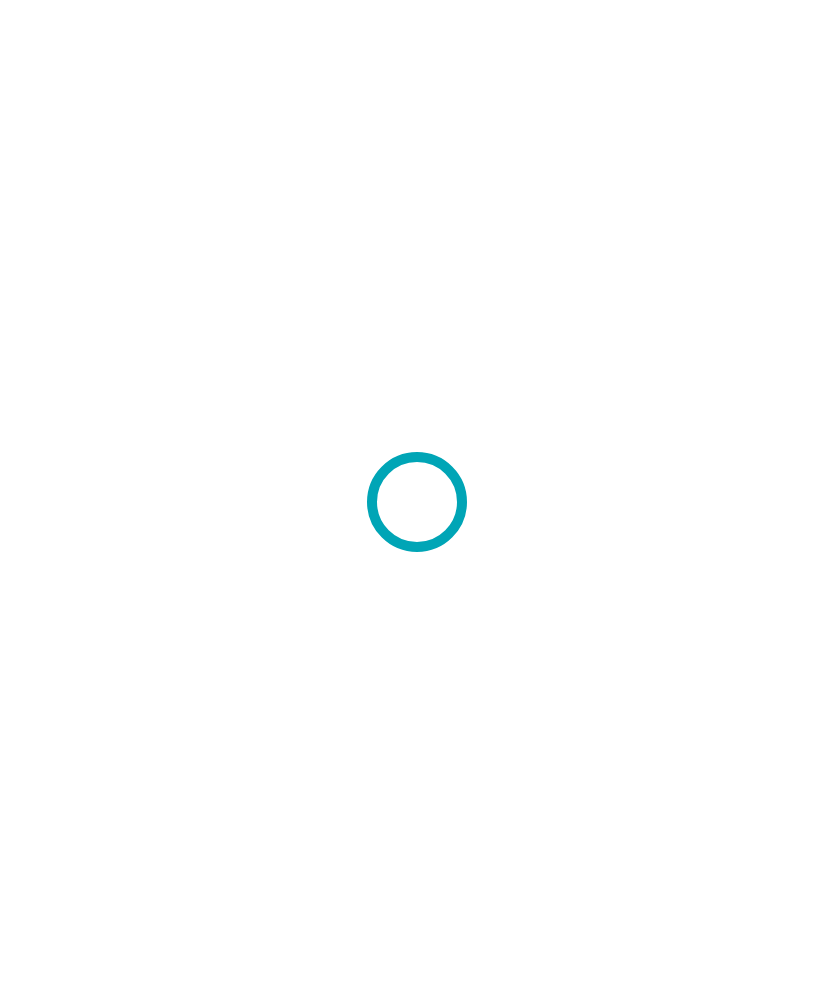 scroll, scrollTop: 0, scrollLeft: 0, axis: both 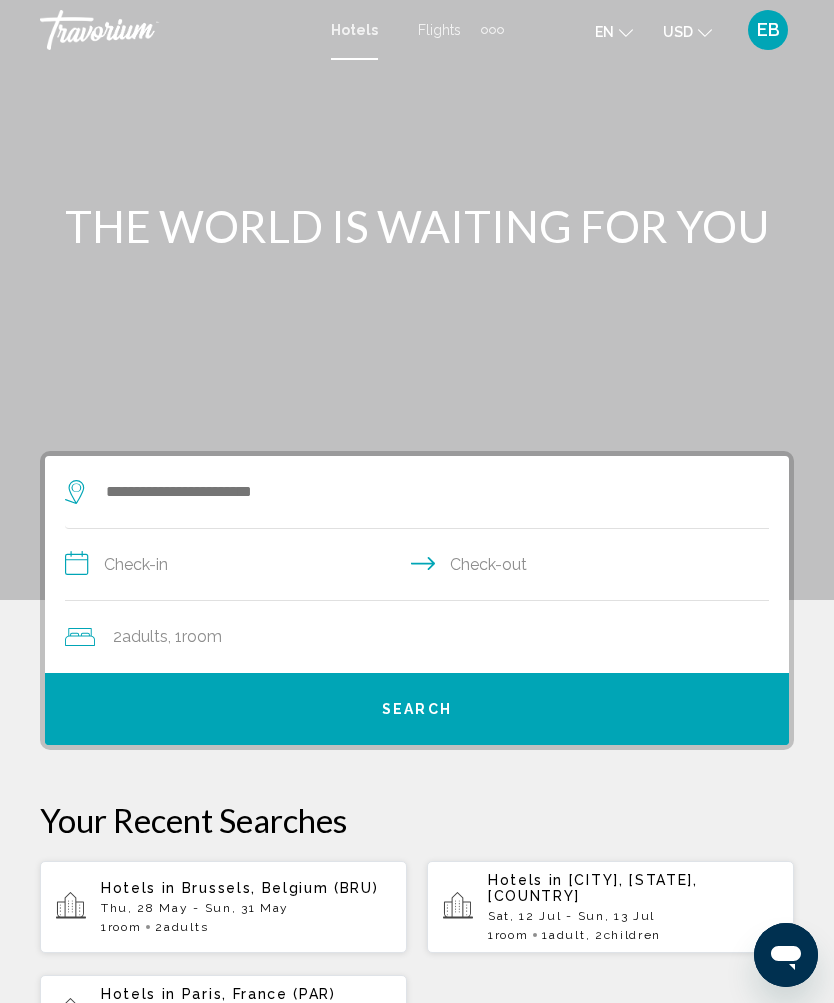 click on "Flights" at bounding box center (439, 30) 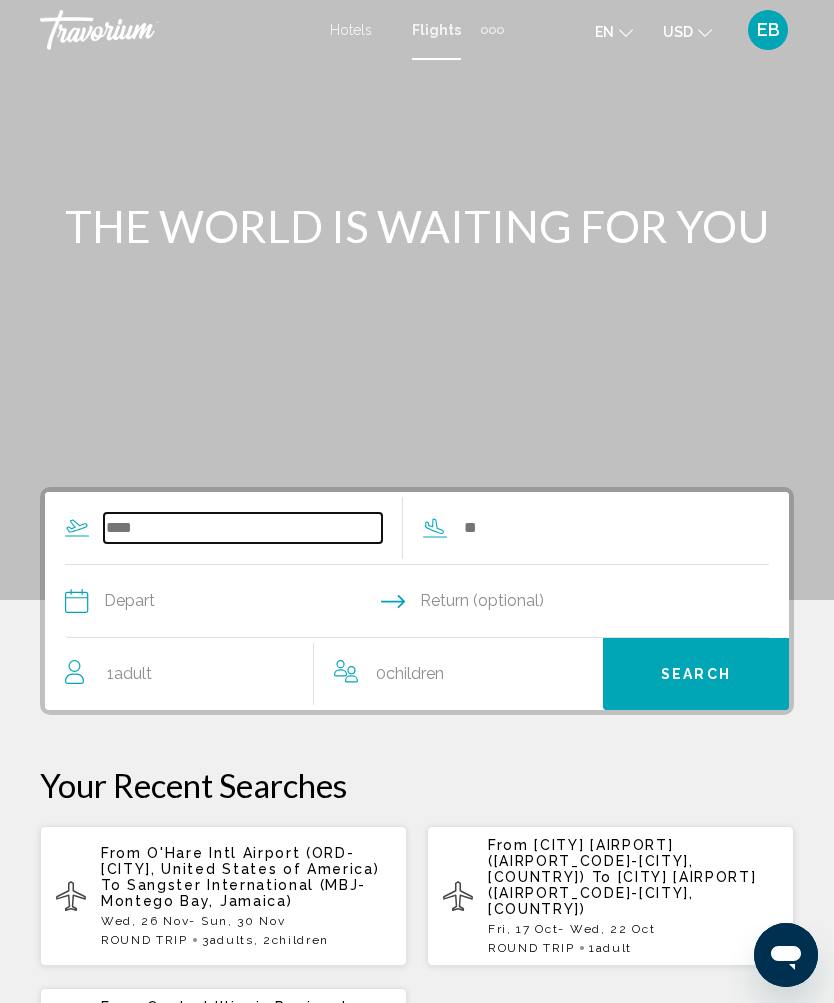 click at bounding box center [243, 528] 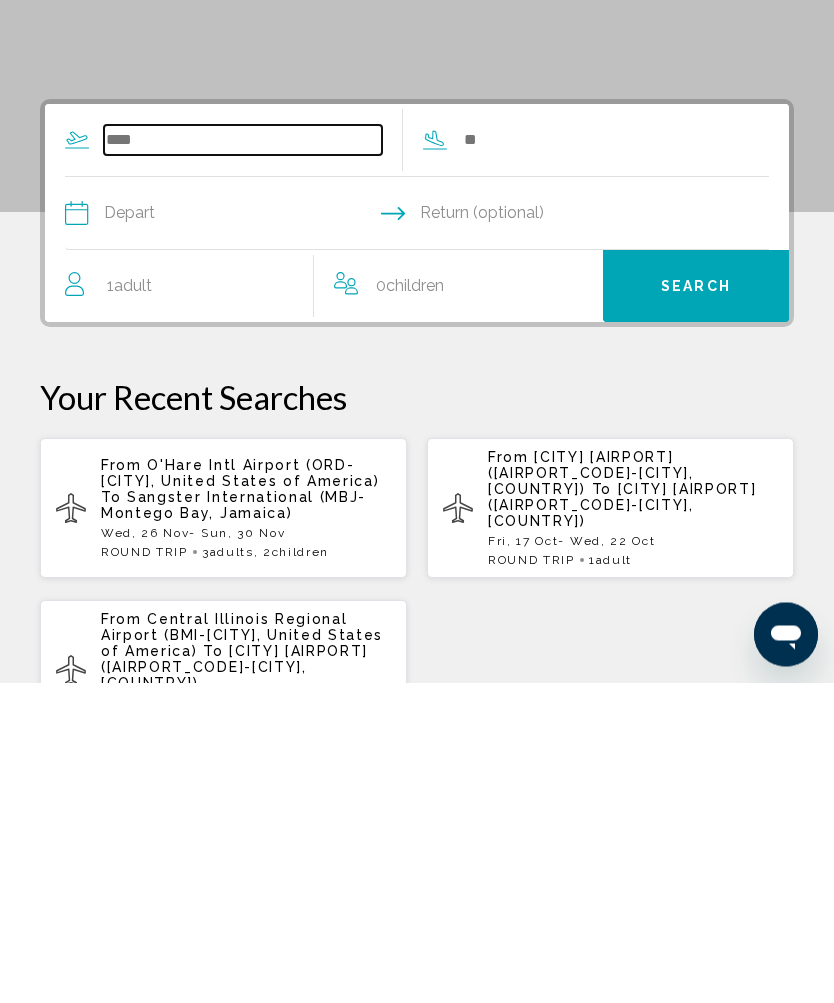 scroll, scrollTop: 101, scrollLeft: 0, axis: vertical 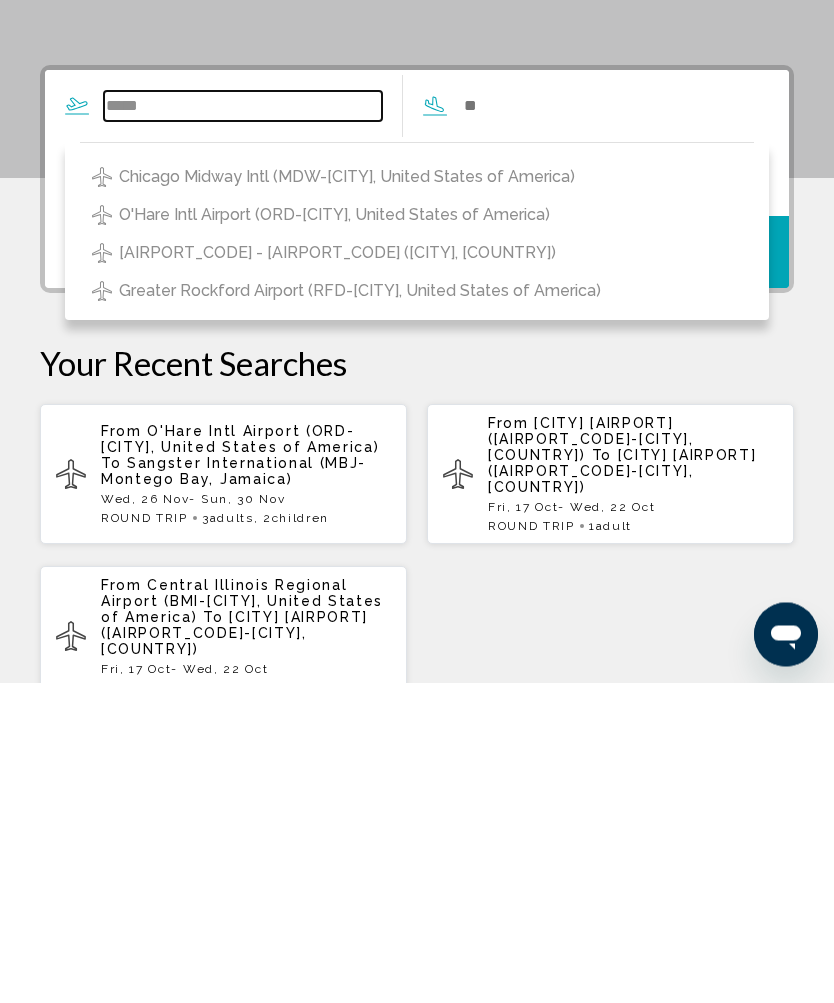 type on "*****" 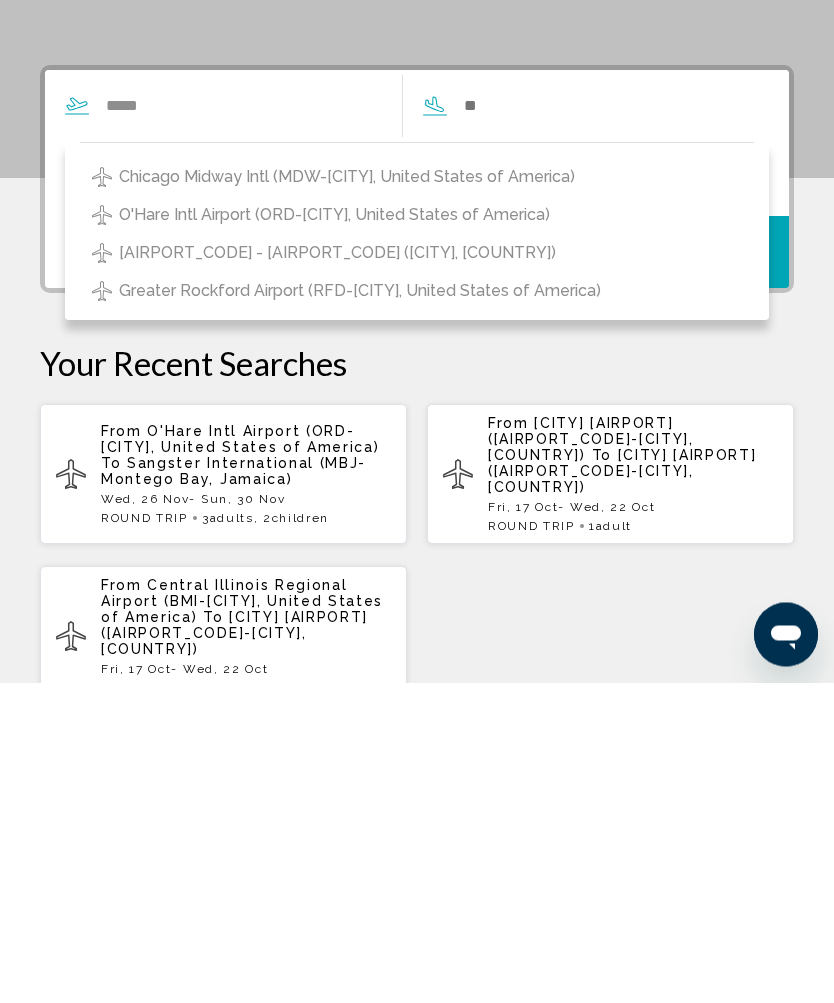 click on "O'Hare Intl Airport (ORD-[CITY], United States of America)" at bounding box center (417, 536) 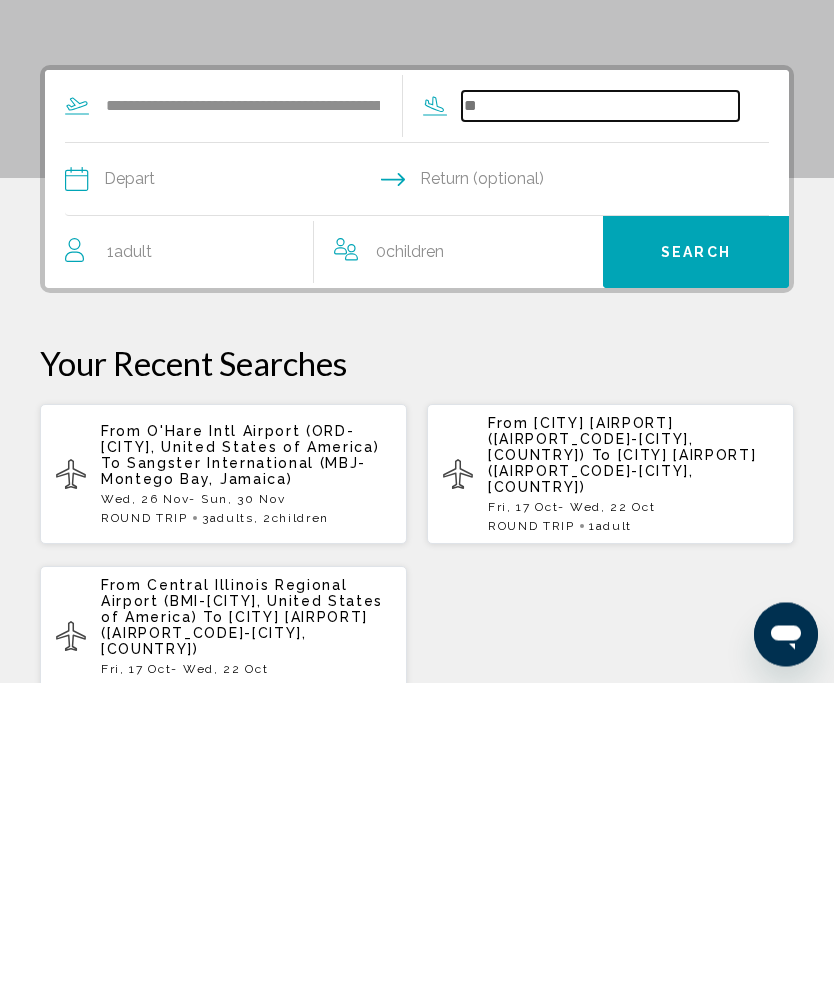 click at bounding box center (601, 427) 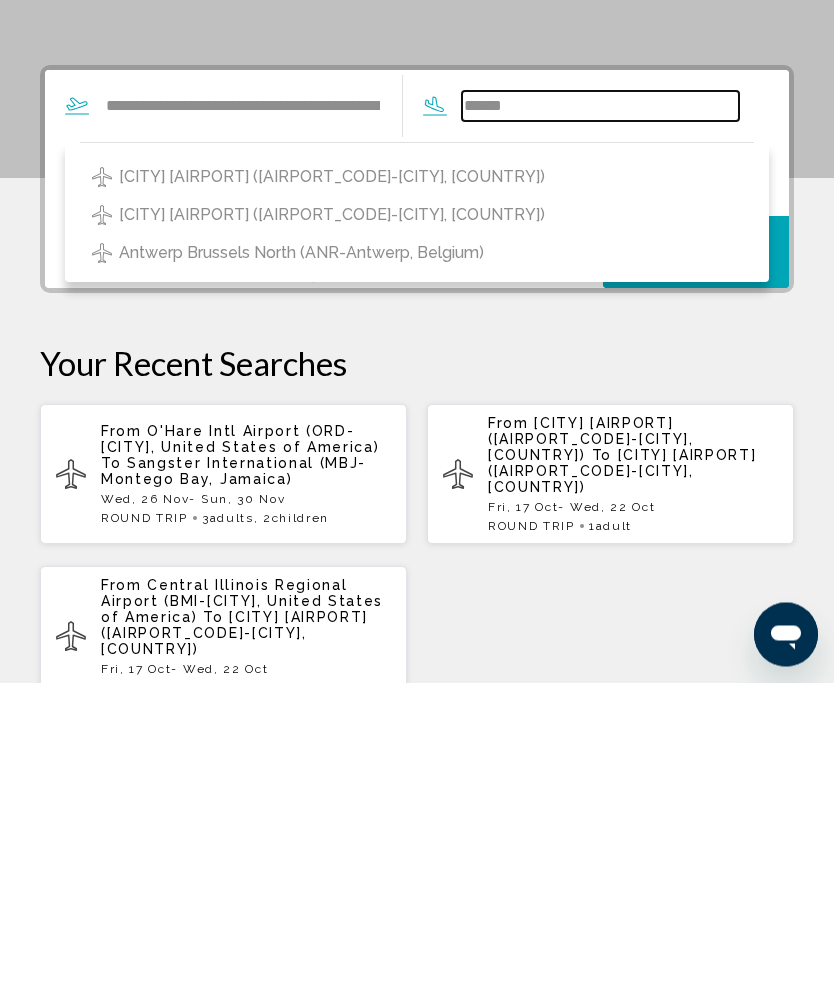 type on "*****" 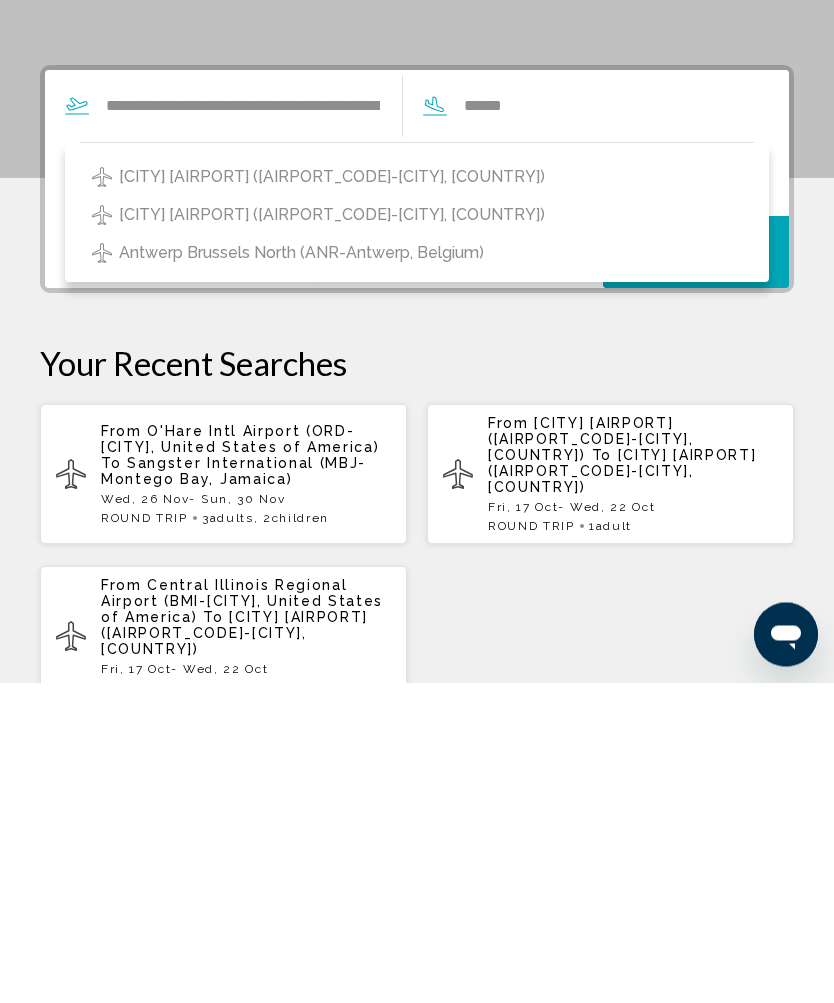 click on "[CITY] [AIRPORT] ([AIRPORT_CODE]-[CITY], [COUNTRY])" at bounding box center [417, 498] 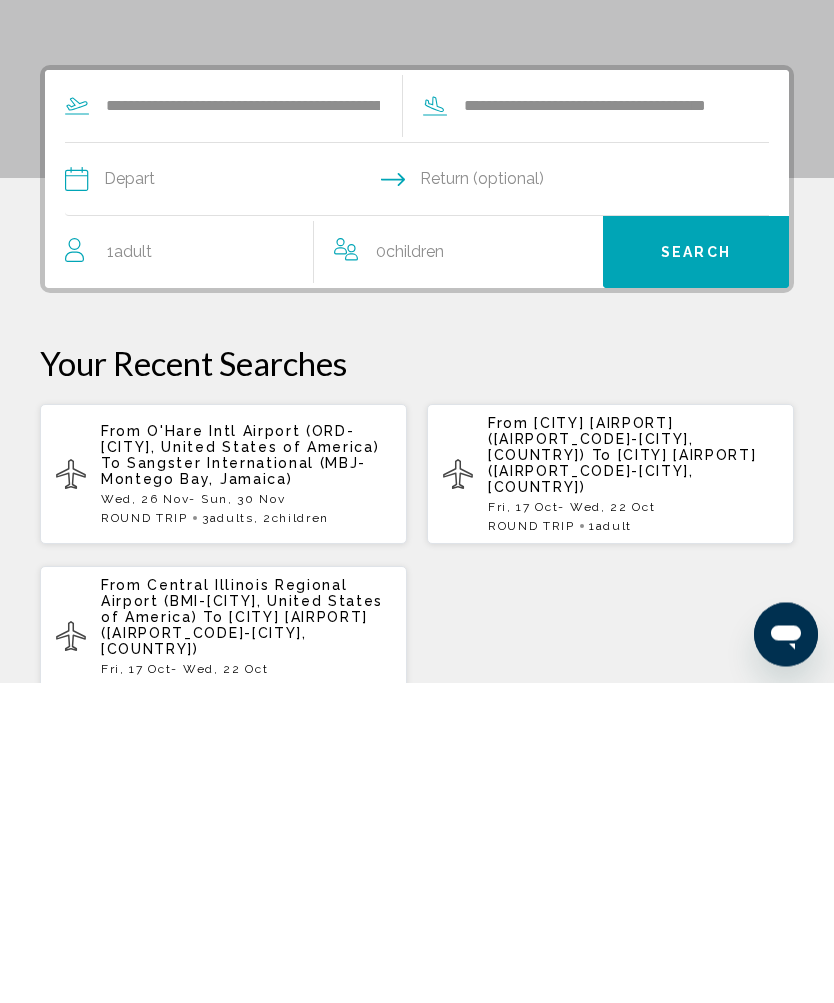 click at bounding box center [240, 503] 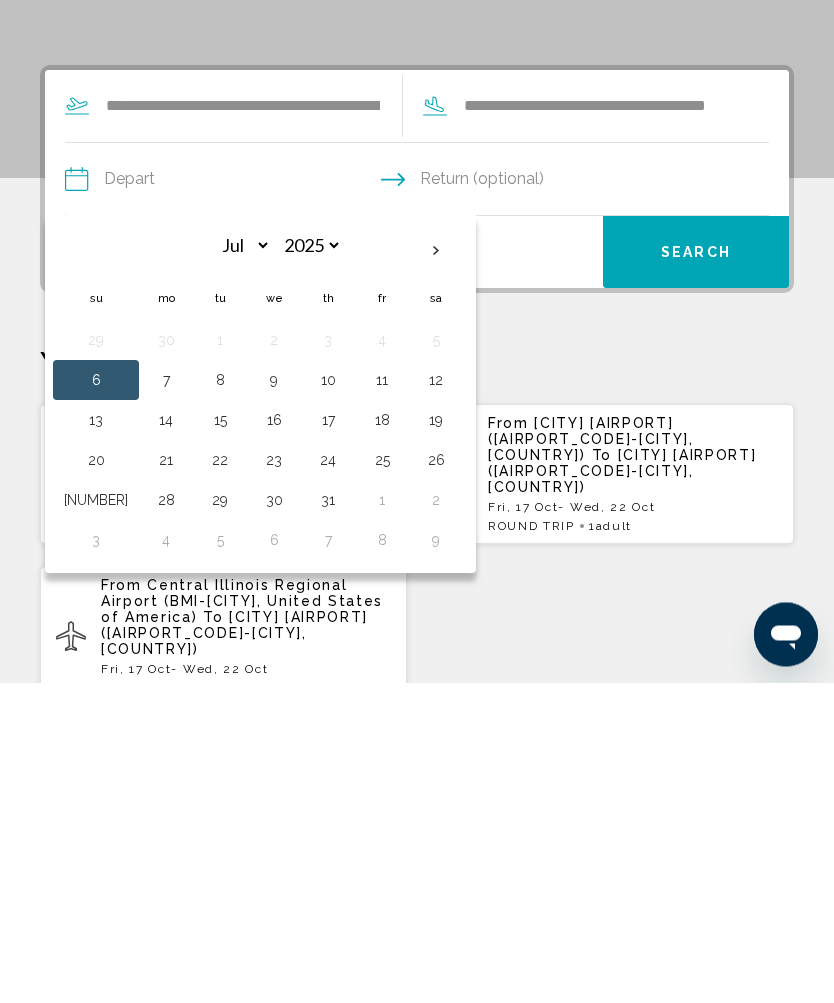 scroll, scrollTop: 422, scrollLeft: 0, axis: vertical 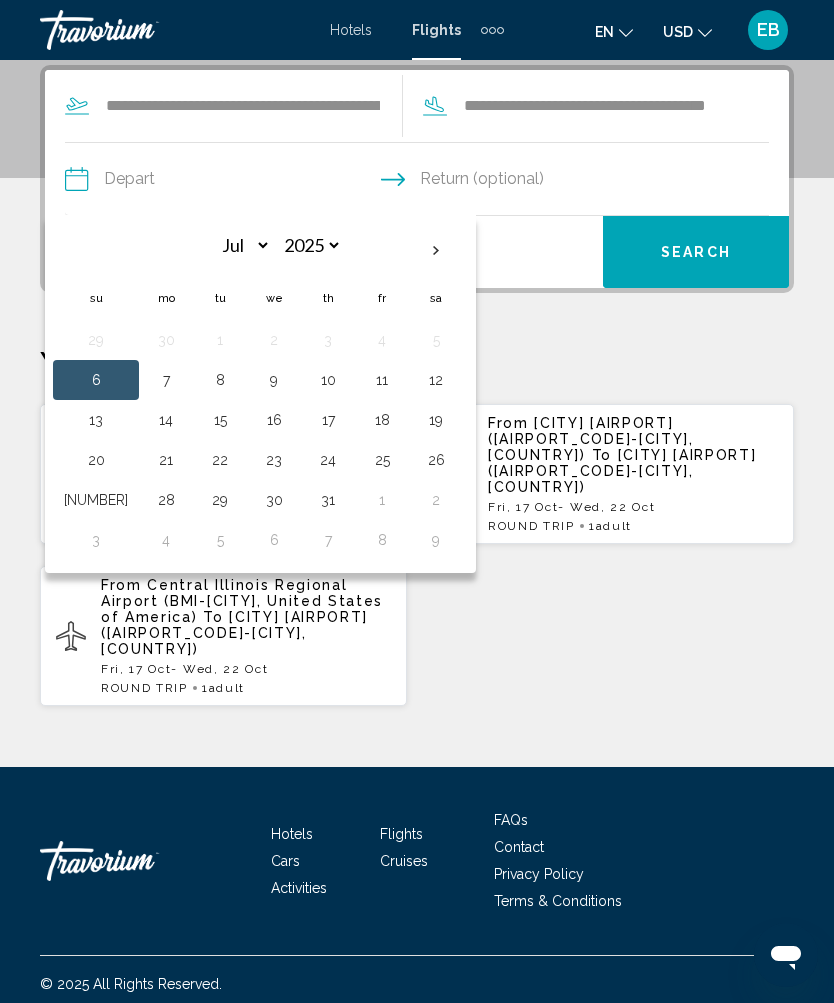 click at bounding box center (436, 251) 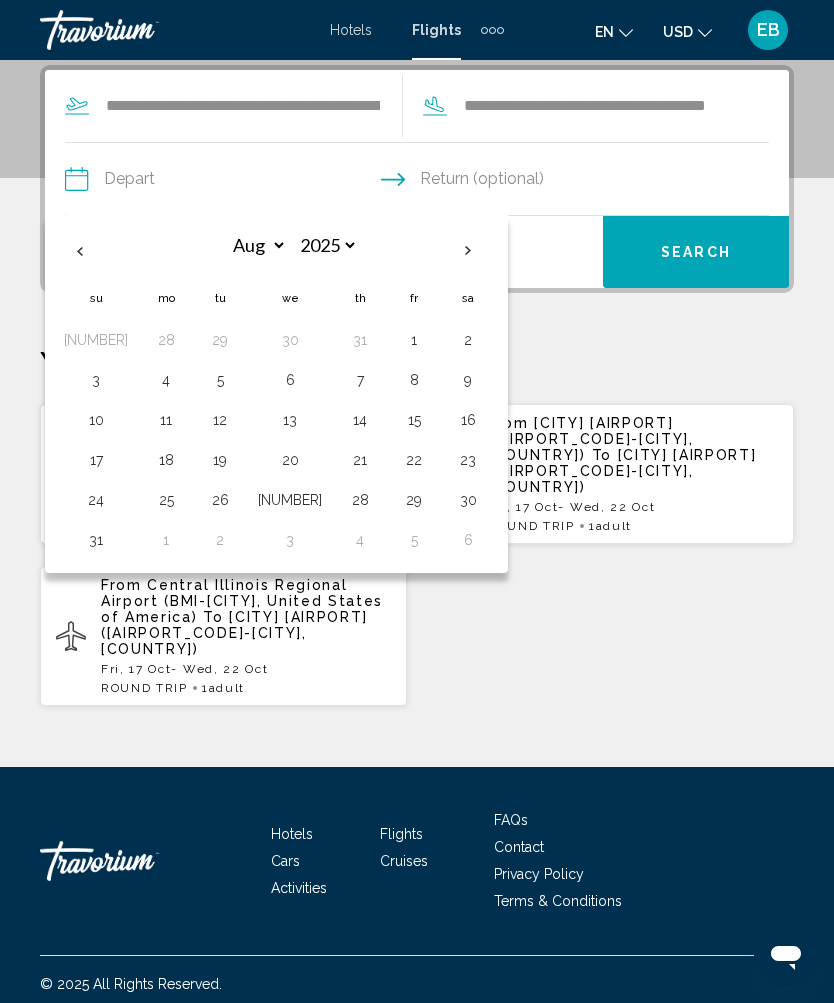 click at bounding box center (468, 251) 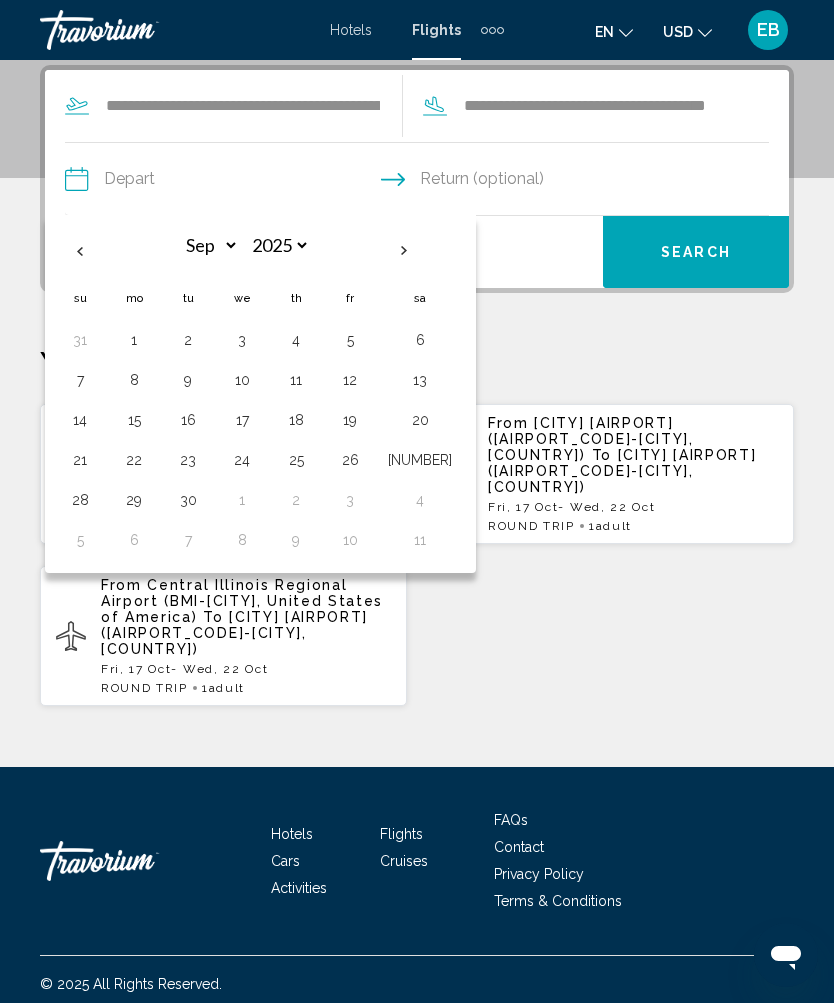 click at bounding box center [404, 251] 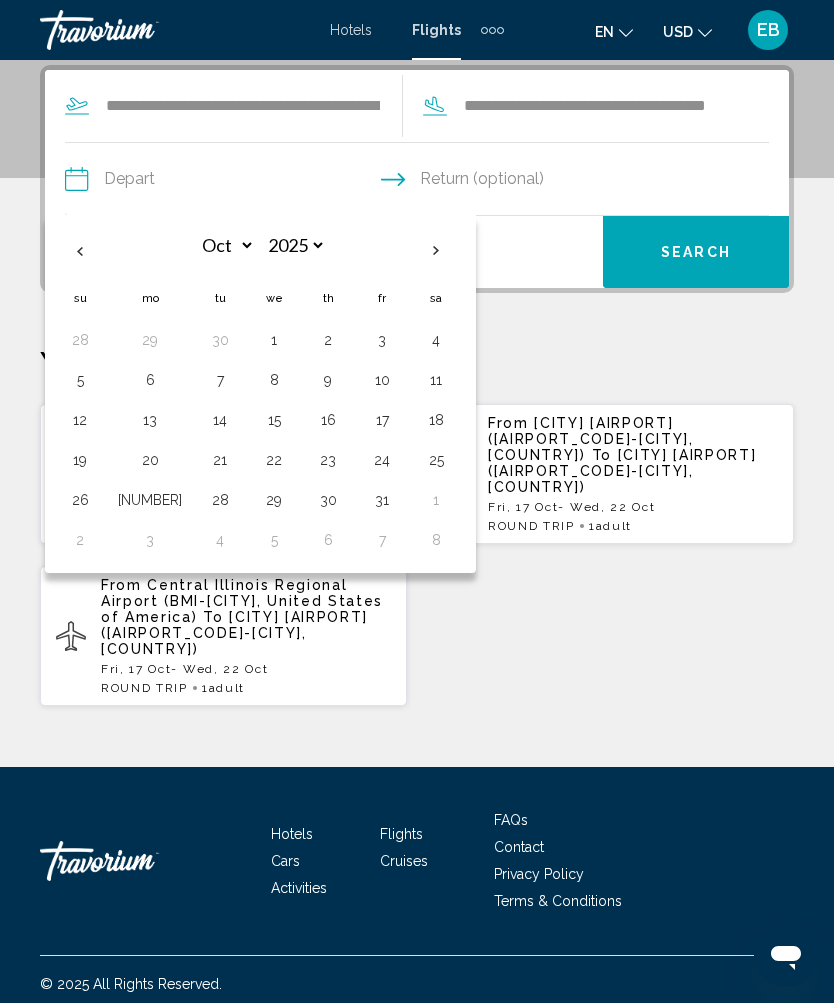 click at bounding box center (436, 251) 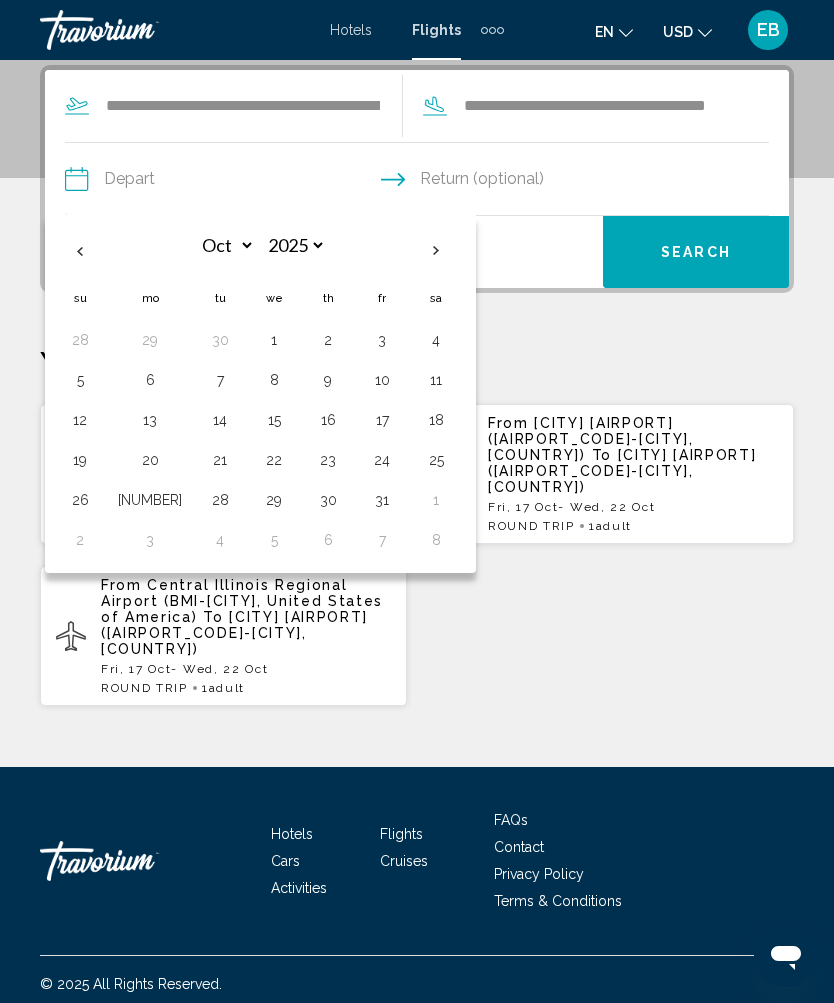 click at bounding box center (436, 251) 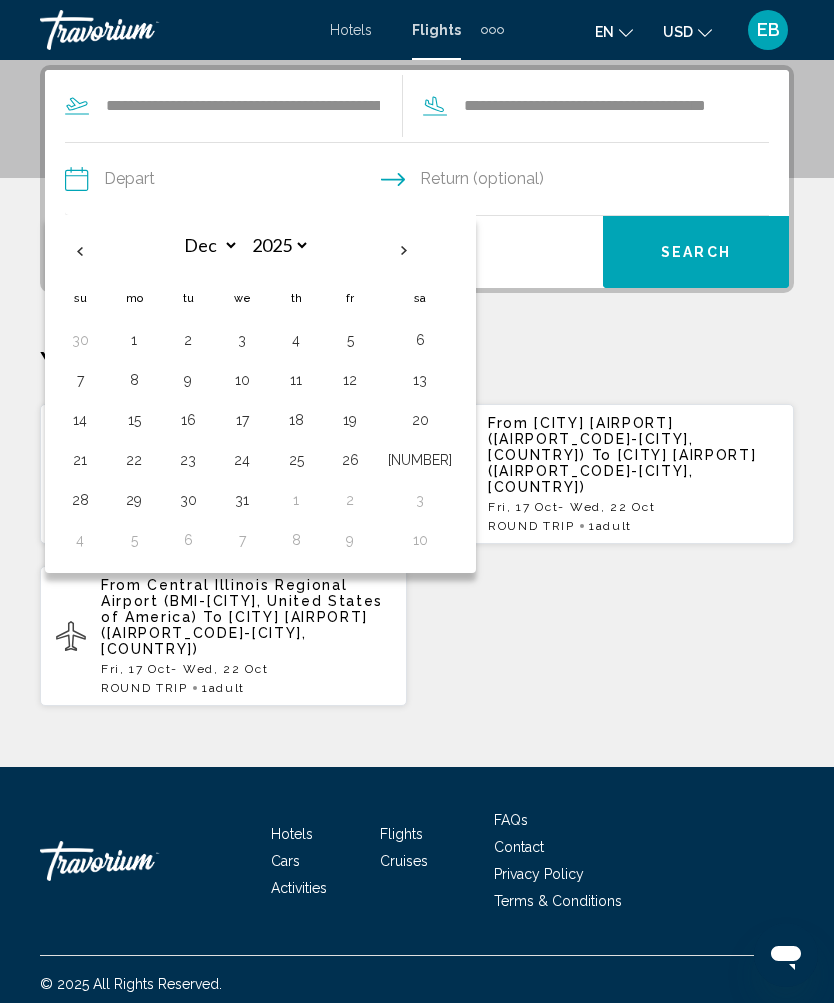 click at bounding box center [404, 251] 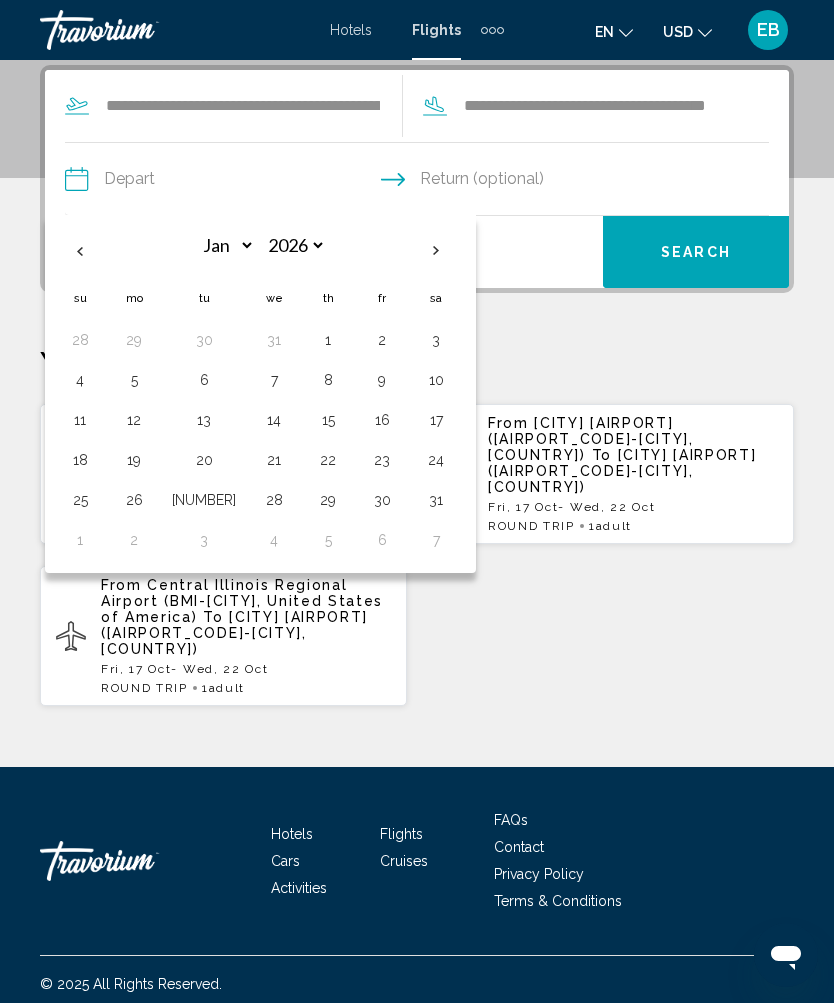 click at bounding box center [436, 251] 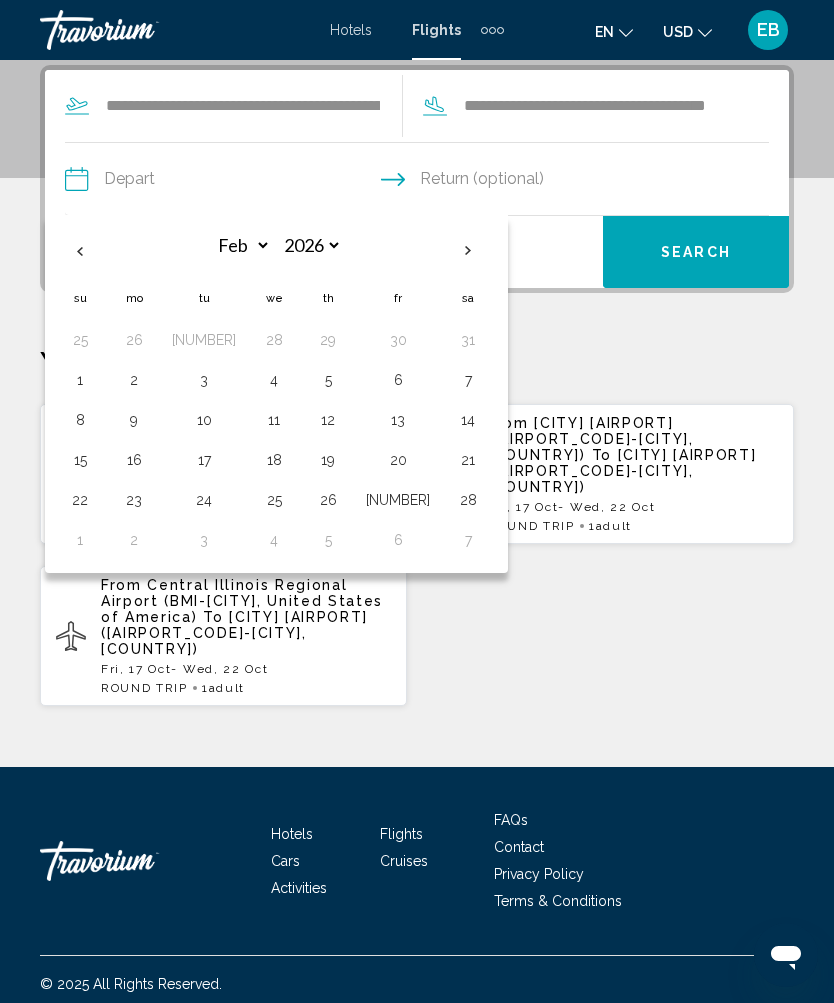 click at bounding box center (468, 251) 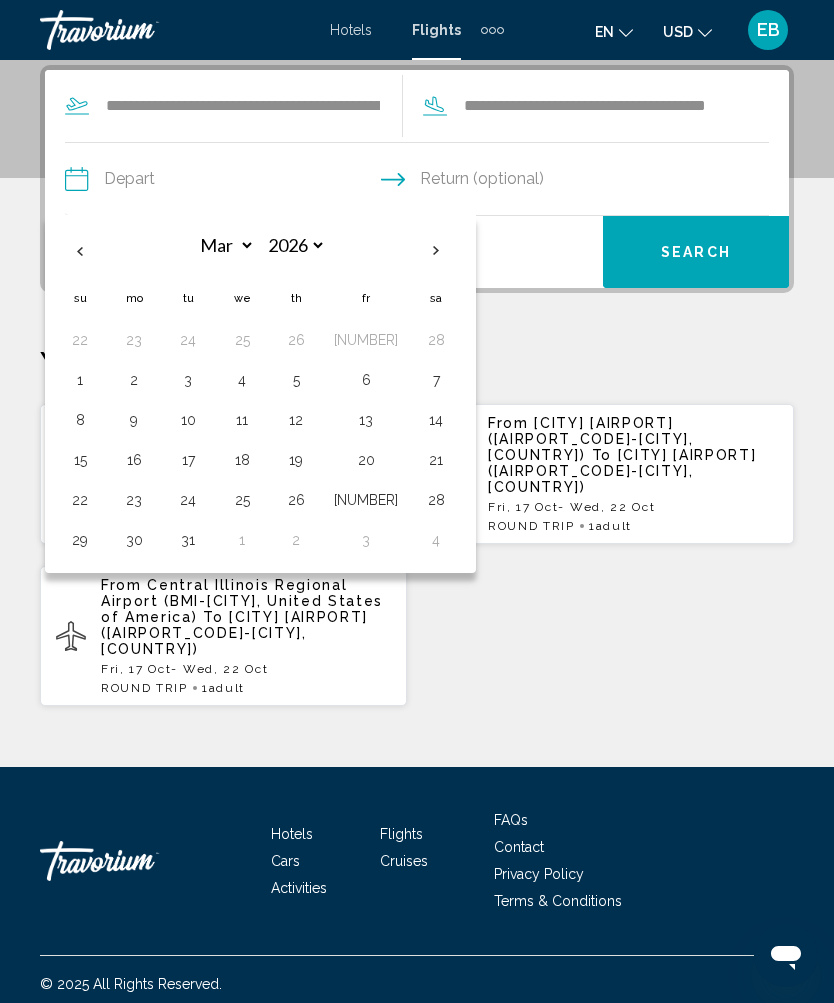 click at bounding box center (436, 251) 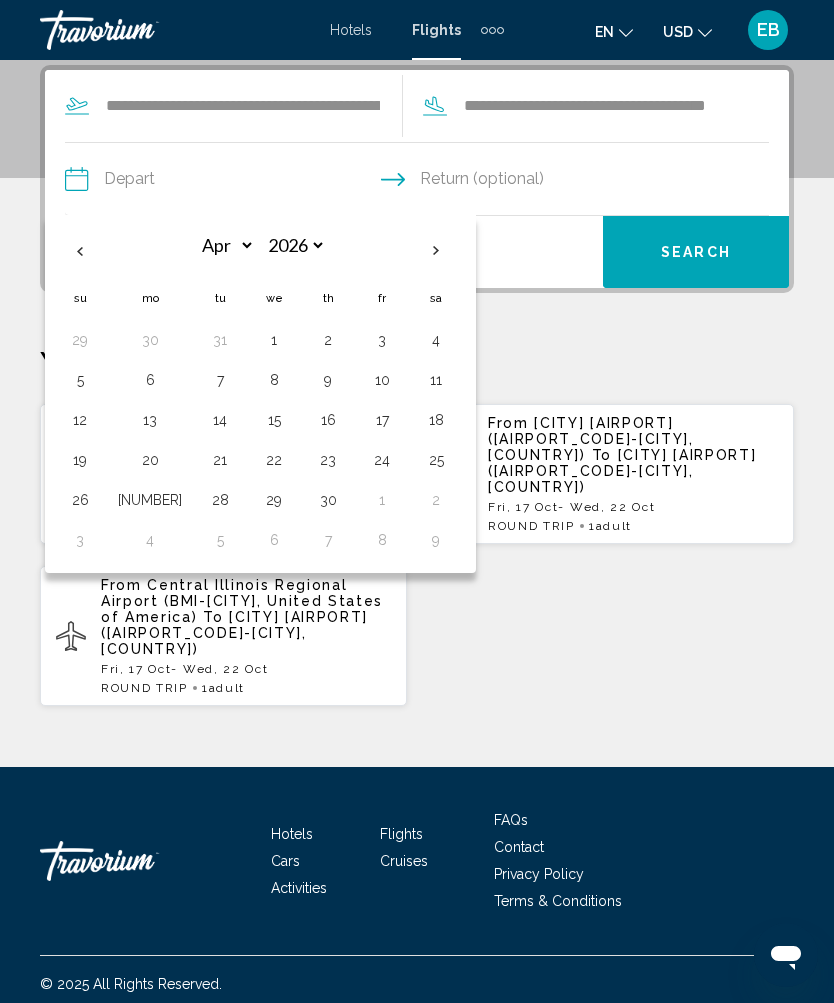 click at bounding box center [436, 251] 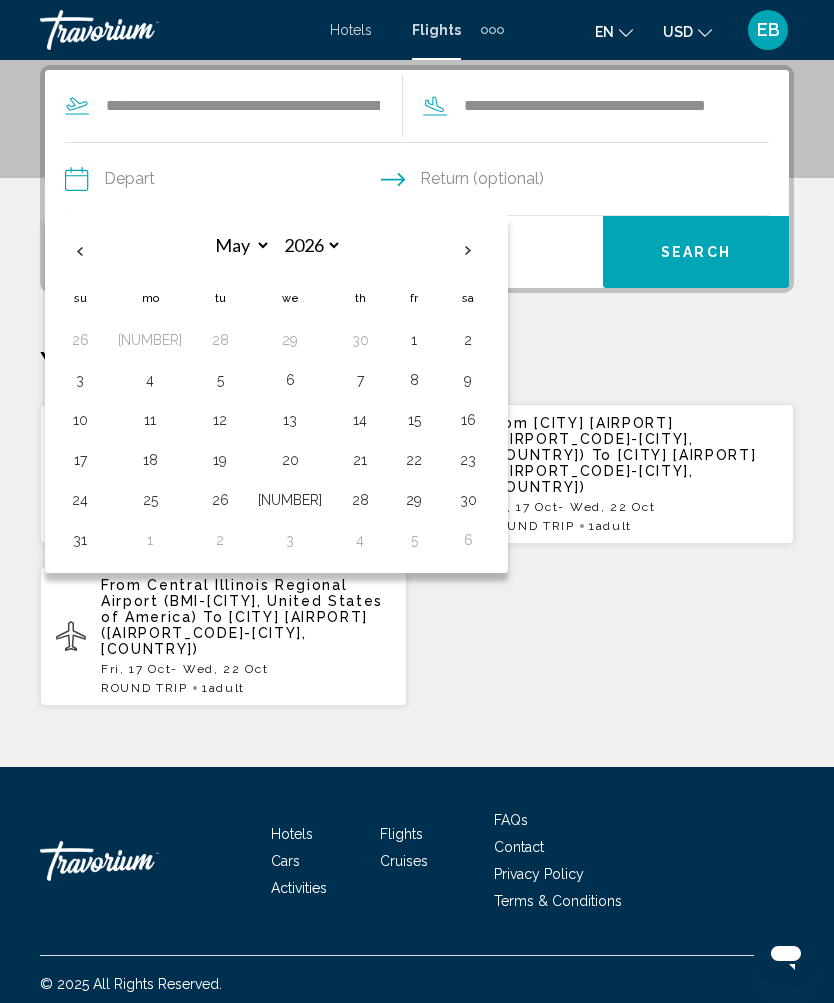 click on "5" at bounding box center (220, 380) 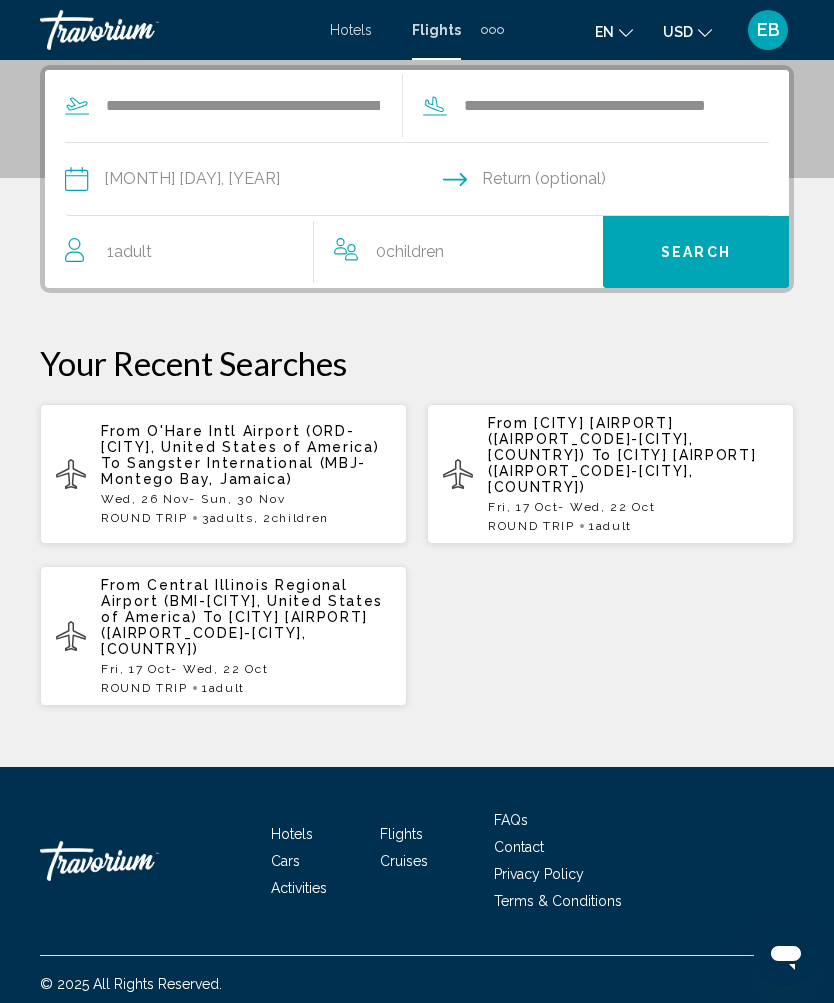 click at bounding box center [597, 182] 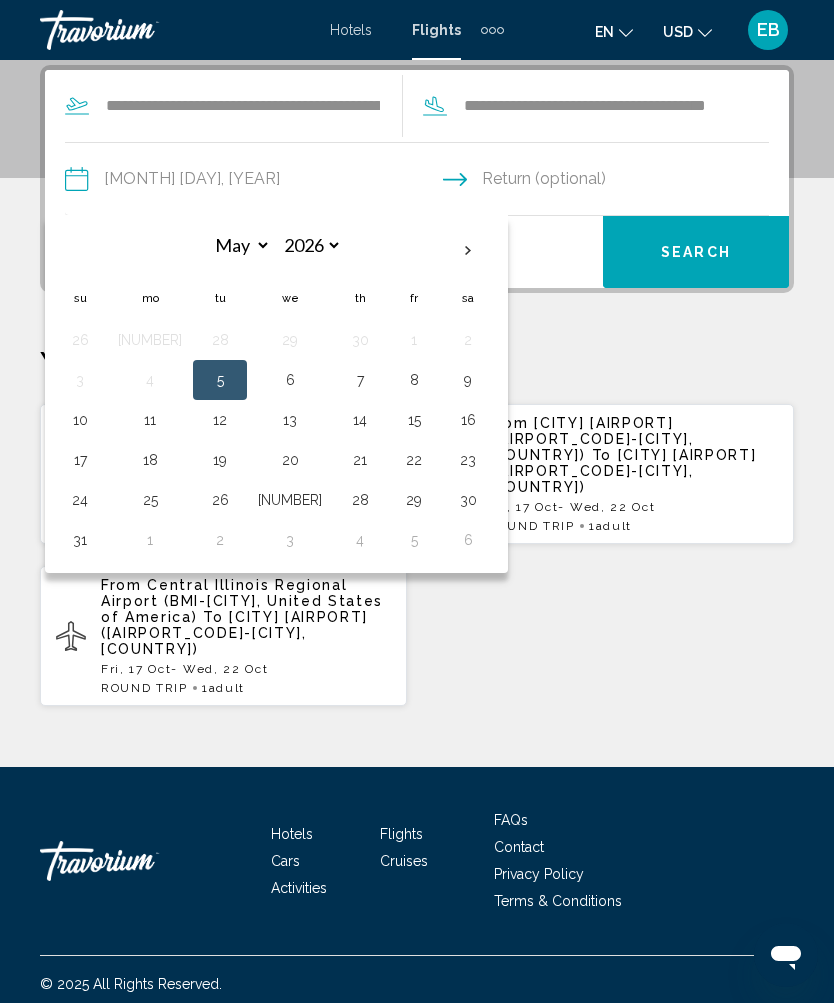 click on "16" at bounding box center (468, 420) 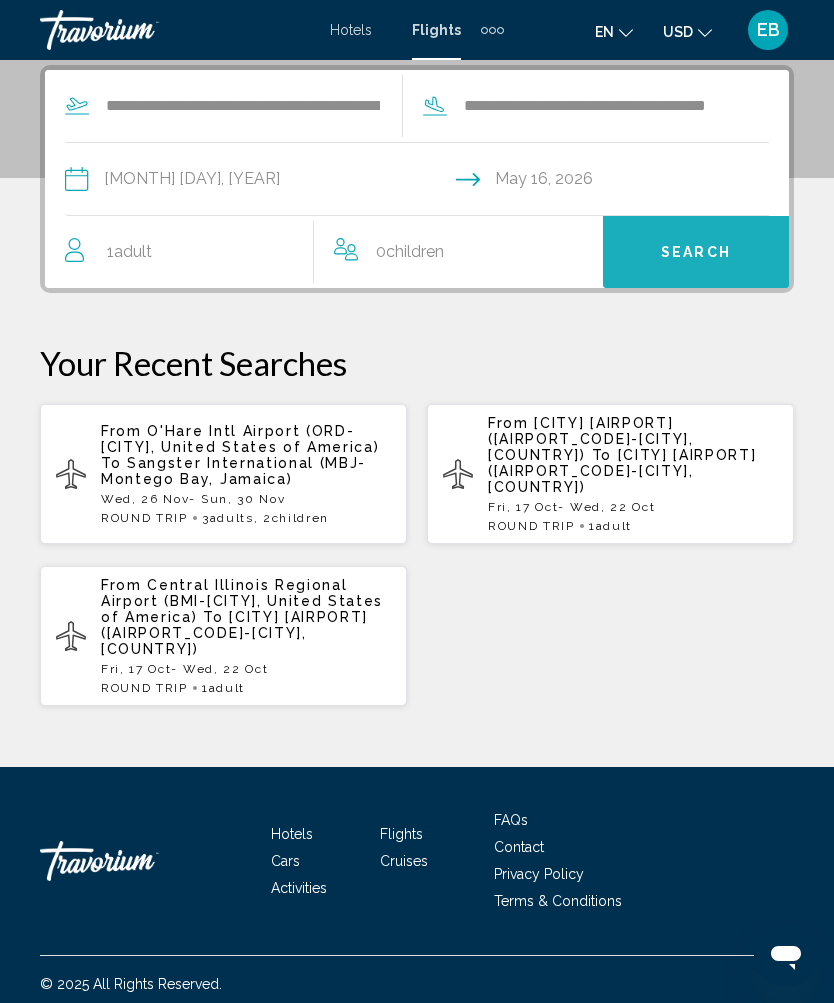 click on "Search" at bounding box center [696, 252] 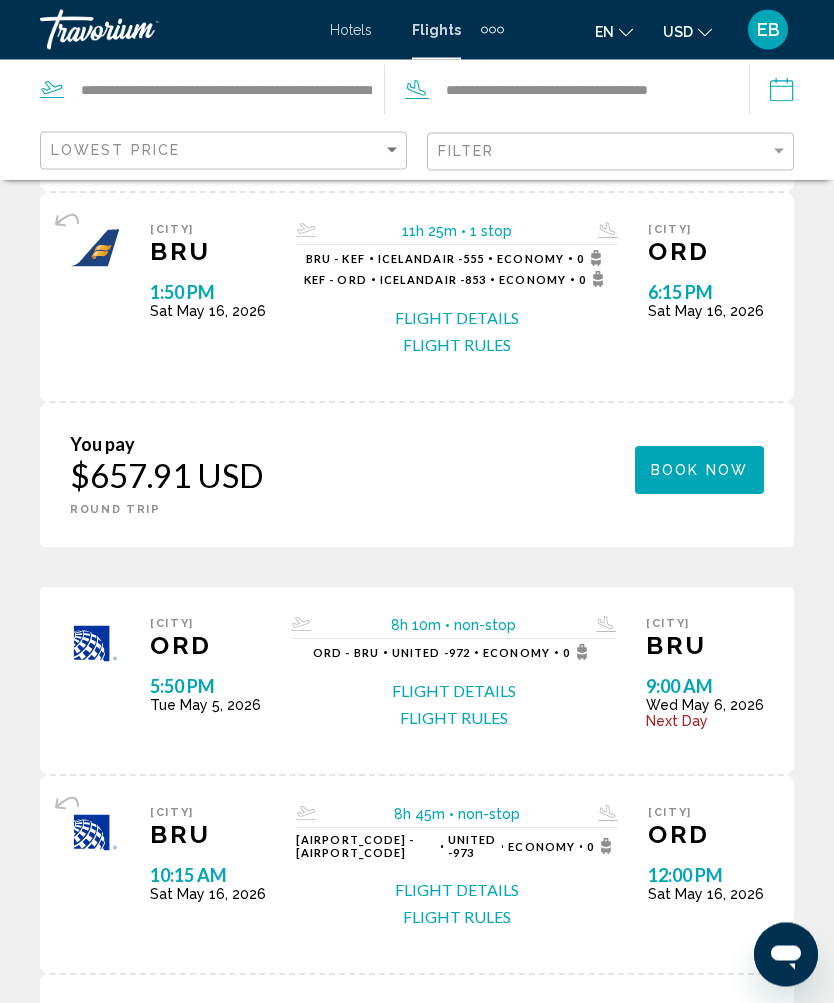 scroll, scrollTop: 303, scrollLeft: 0, axis: vertical 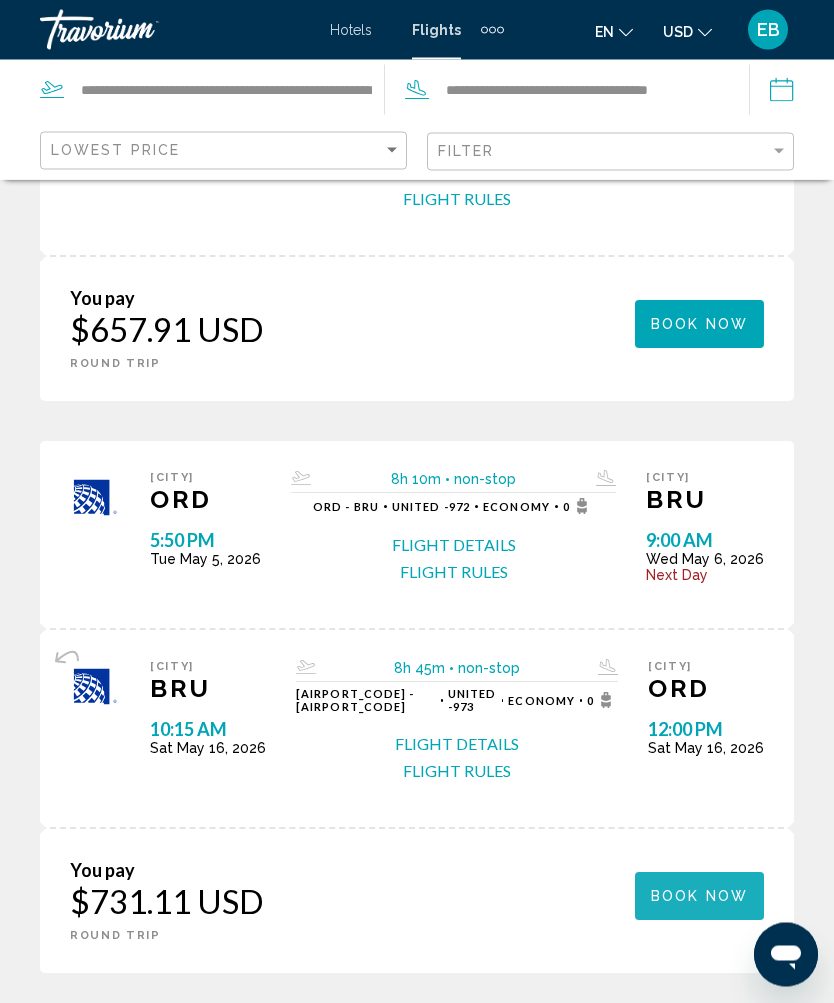 click on "Book now" at bounding box center [699, 326] 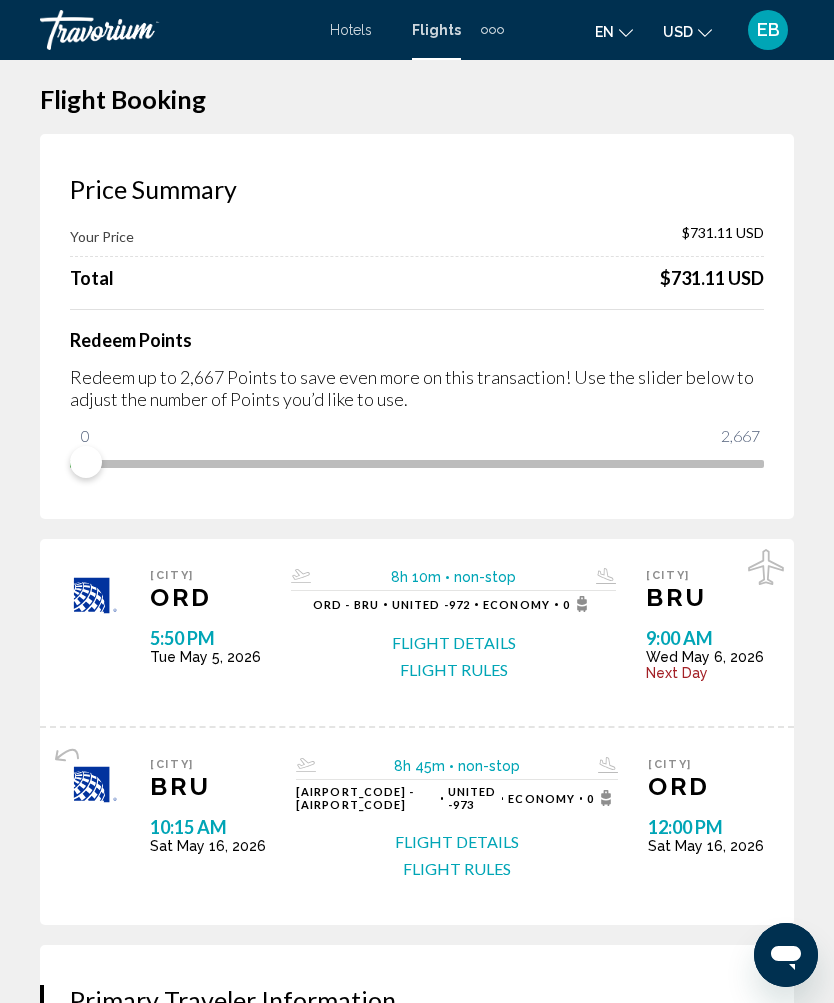 scroll, scrollTop: 23, scrollLeft: 0, axis: vertical 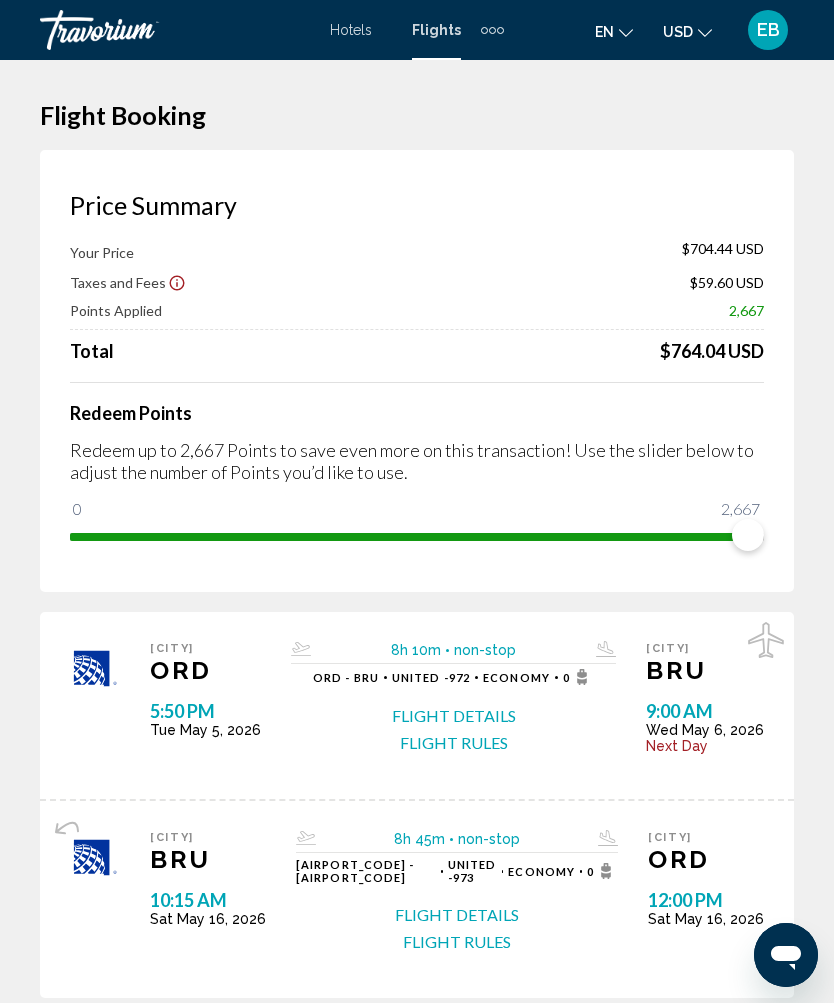 click on "Hotels" at bounding box center (351, 30) 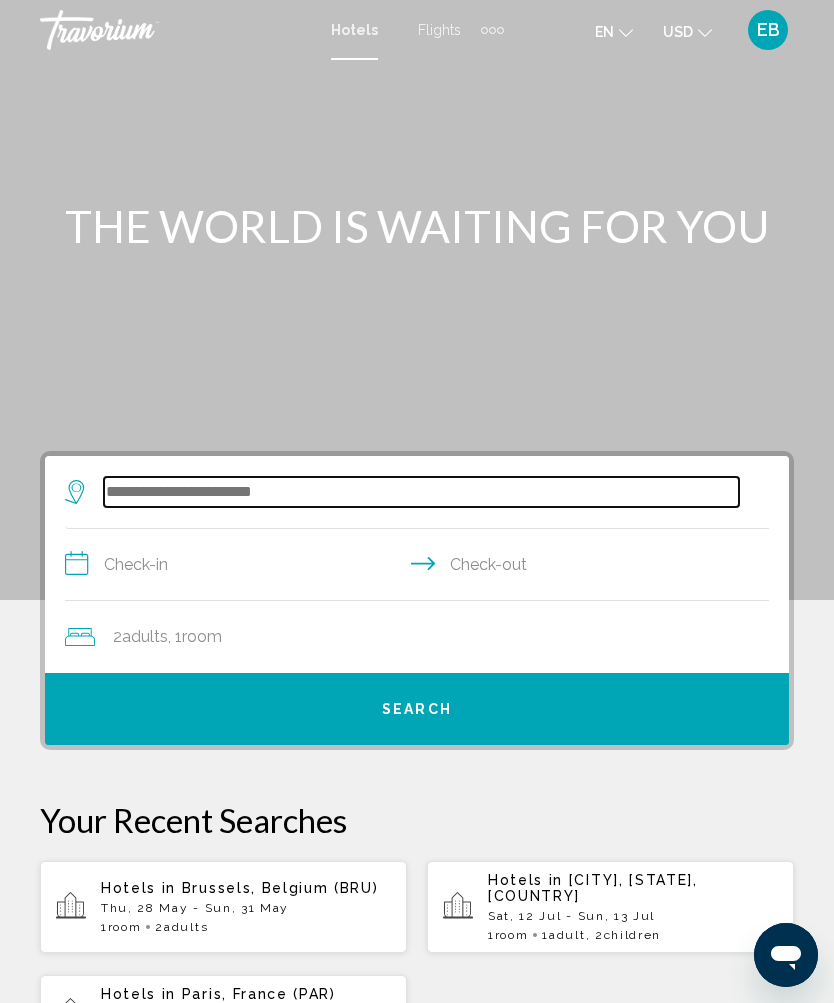 click at bounding box center [421, 492] 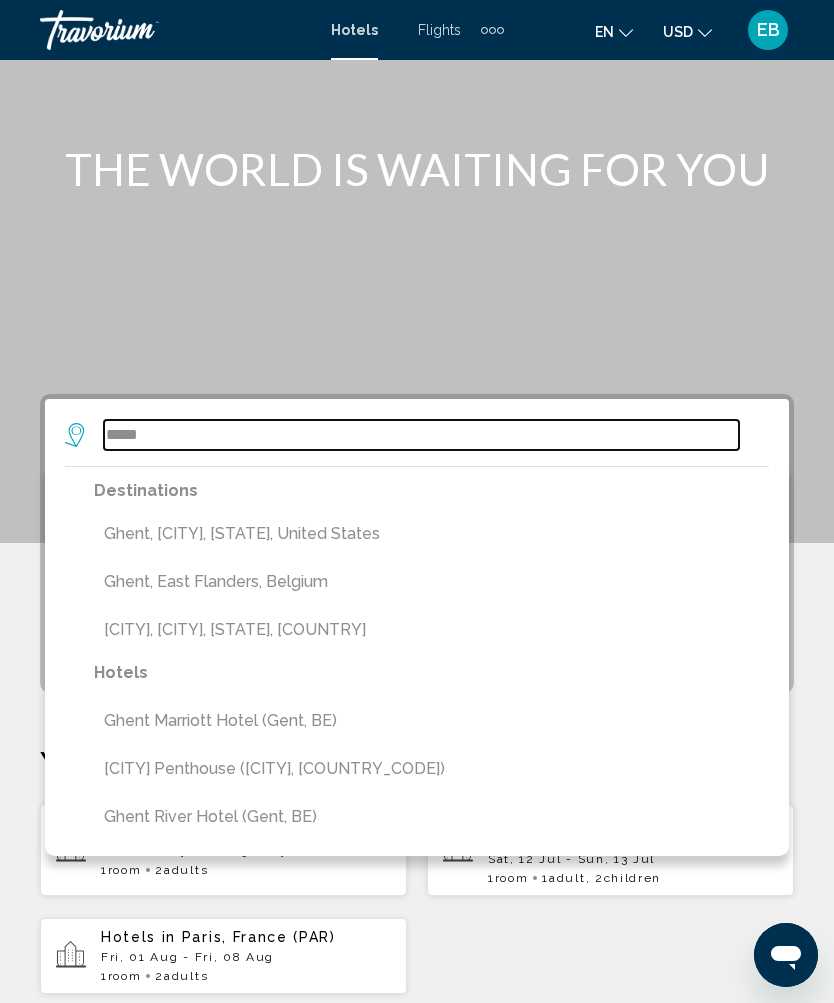 scroll, scrollTop: 0, scrollLeft: 0, axis: both 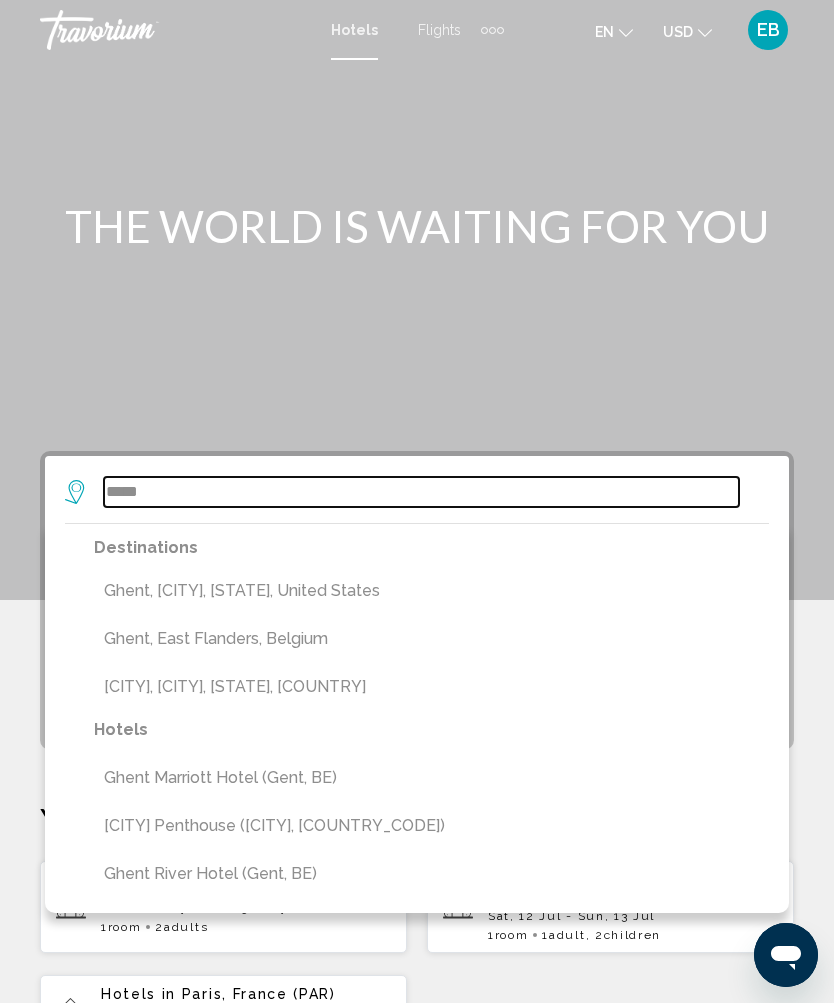 type on "*****" 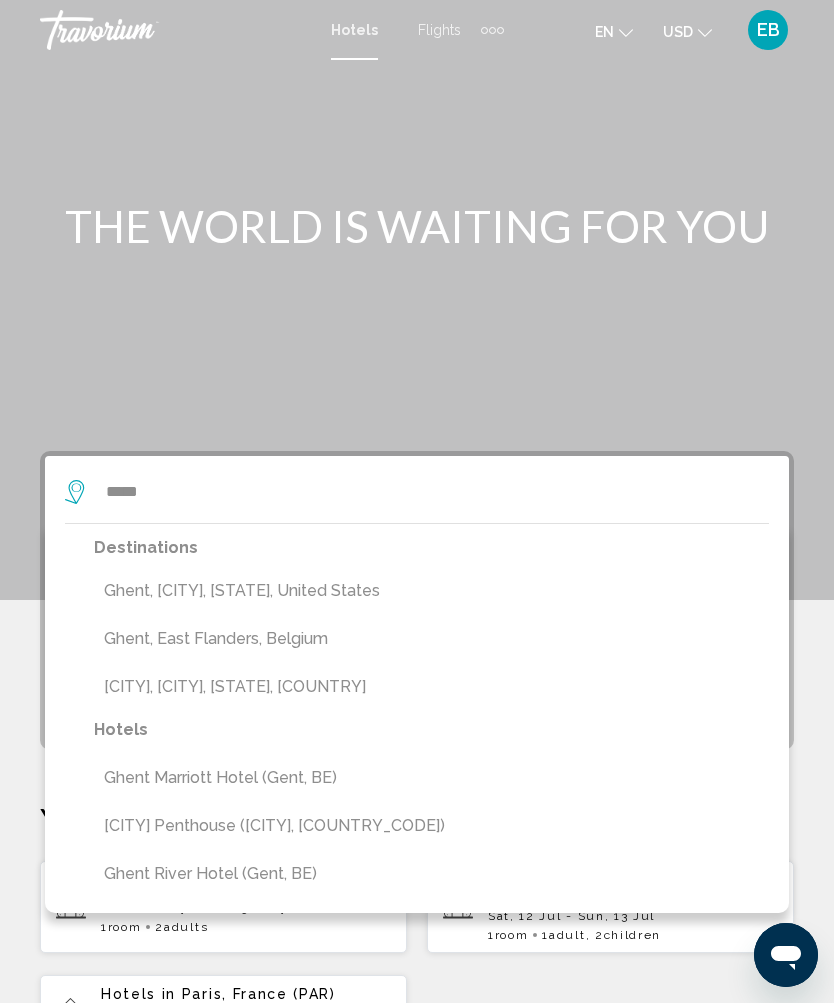 click on "Ghent, East Flanders, Belgium" at bounding box center (431, 639) 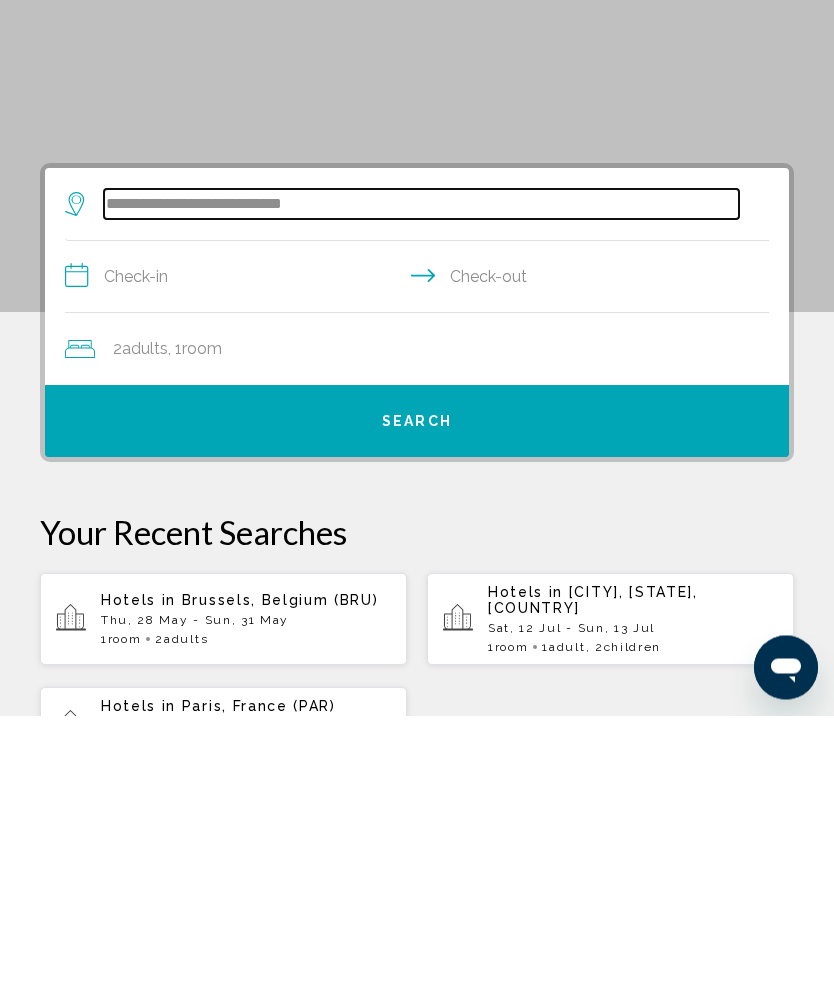 scroll, scrollTop: 65, scrollLeft: 0, axis: vertical 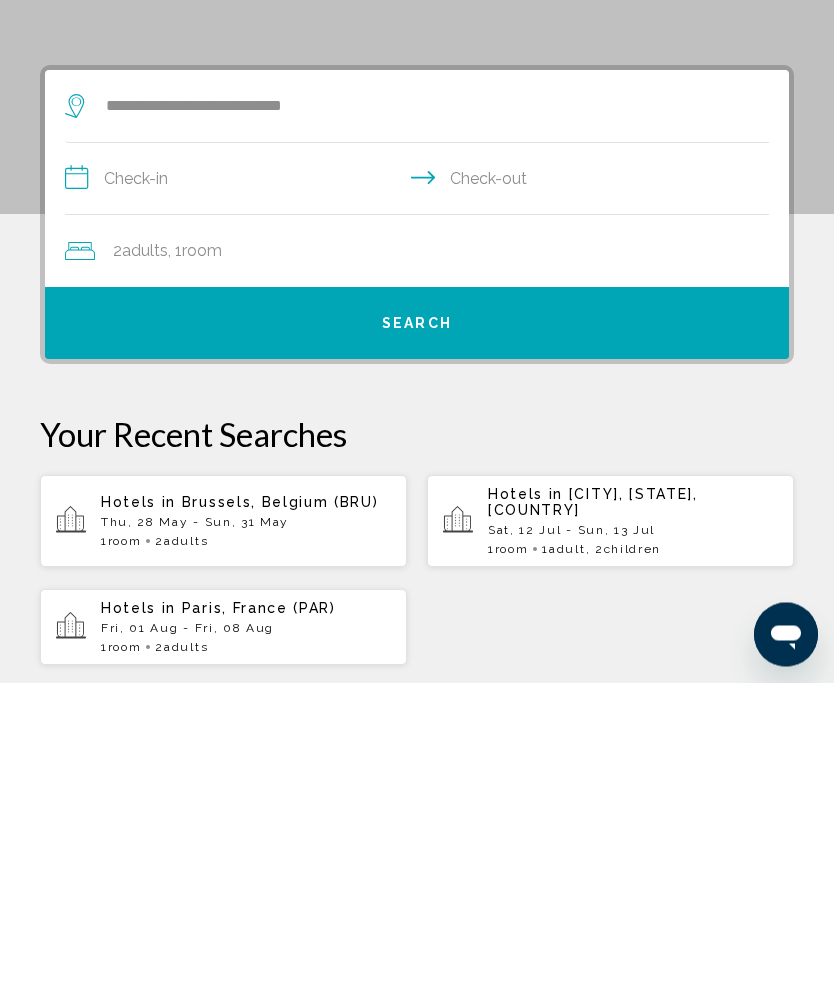 click on "**********" at bounding box center [421, 502] 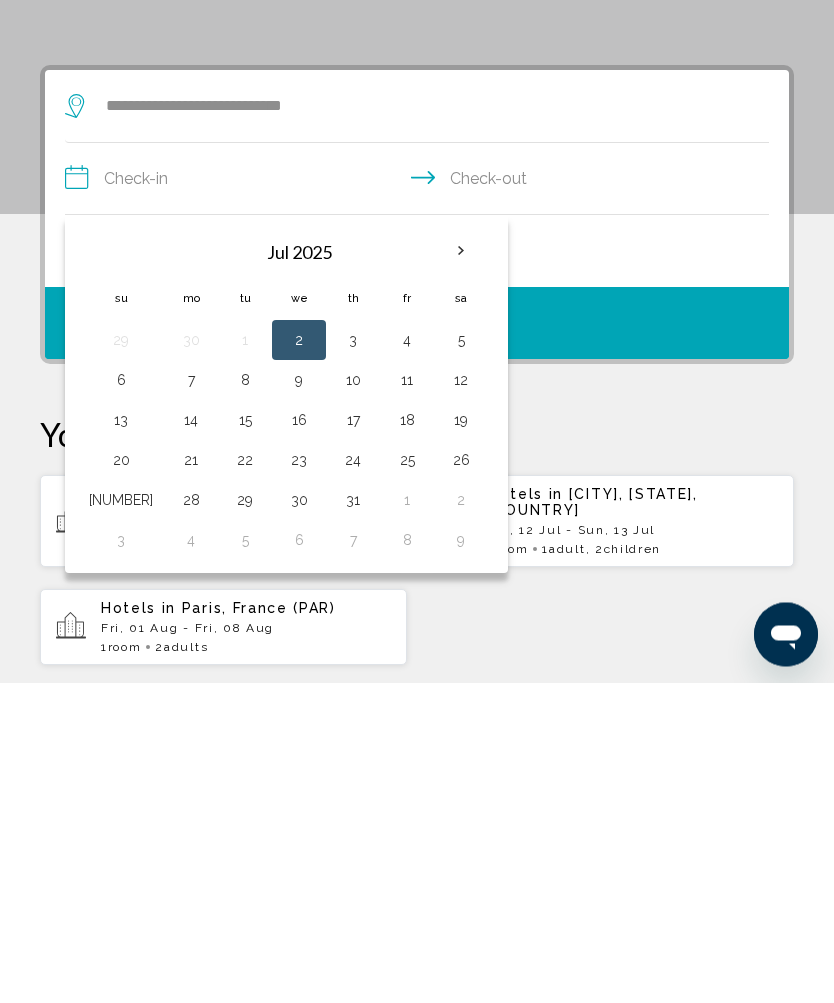 scroll, scrollTop: 386, scrollLeft: 0, axis: vertical 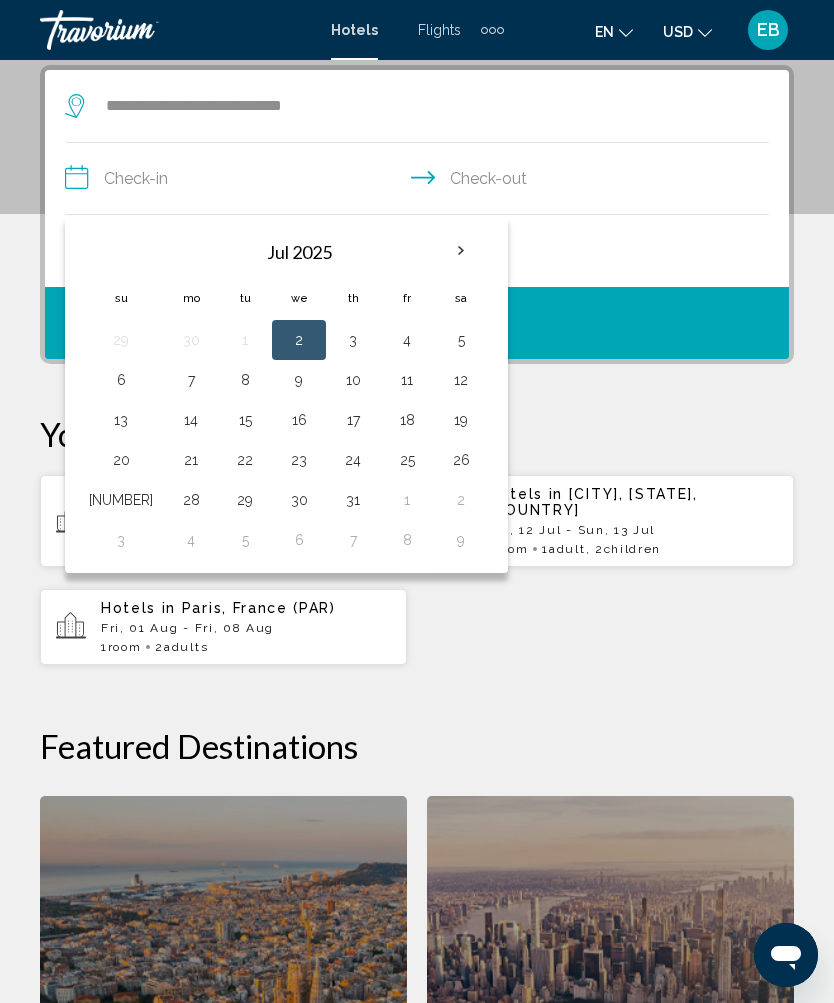 click at bounding box center [461, 251] 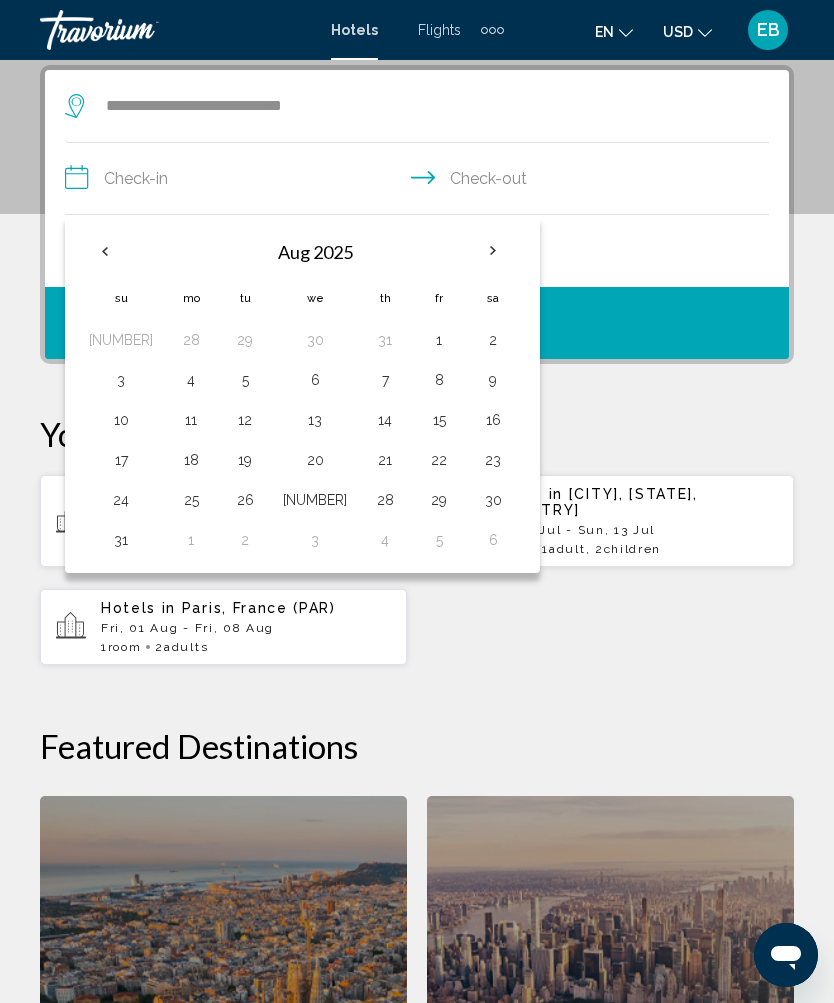 click at bounding box center [493, 251] 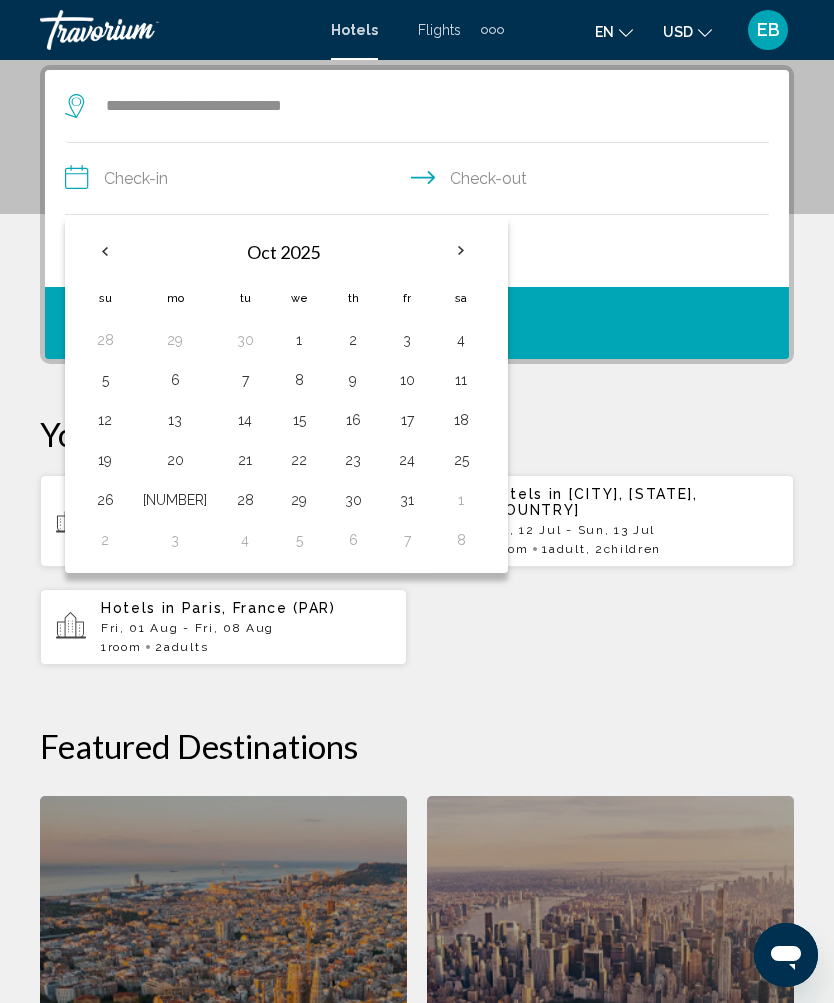 click at bounding box center [461, 251] 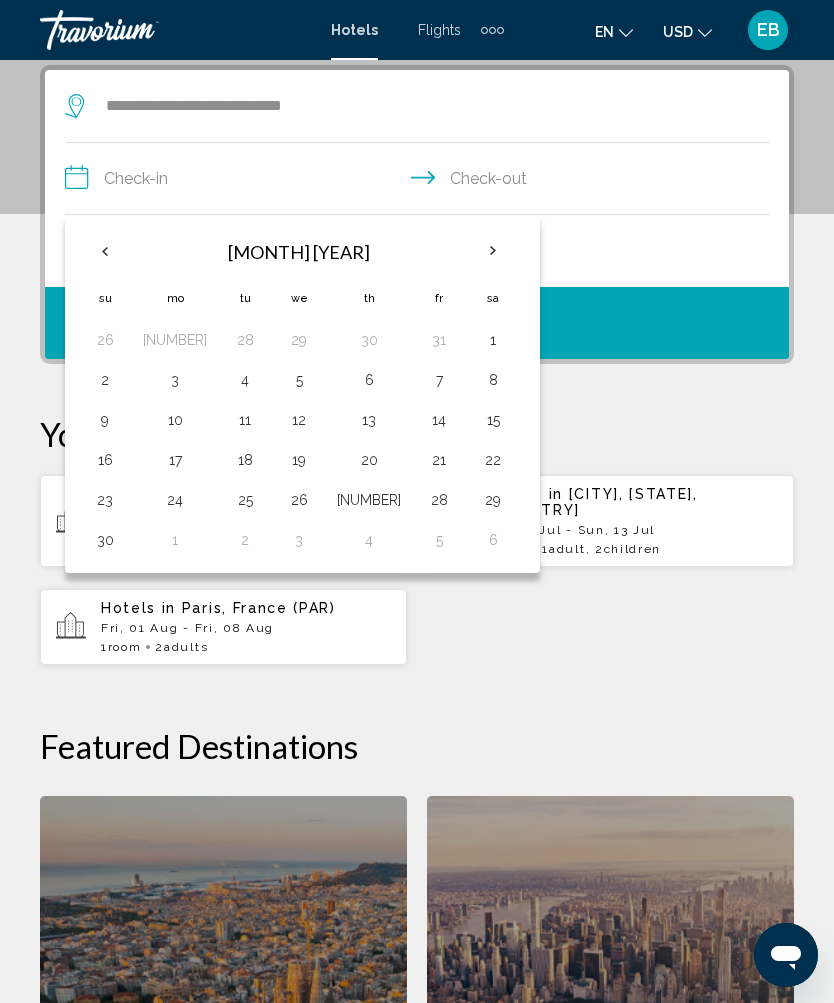 click at bounding box center [493, 251] 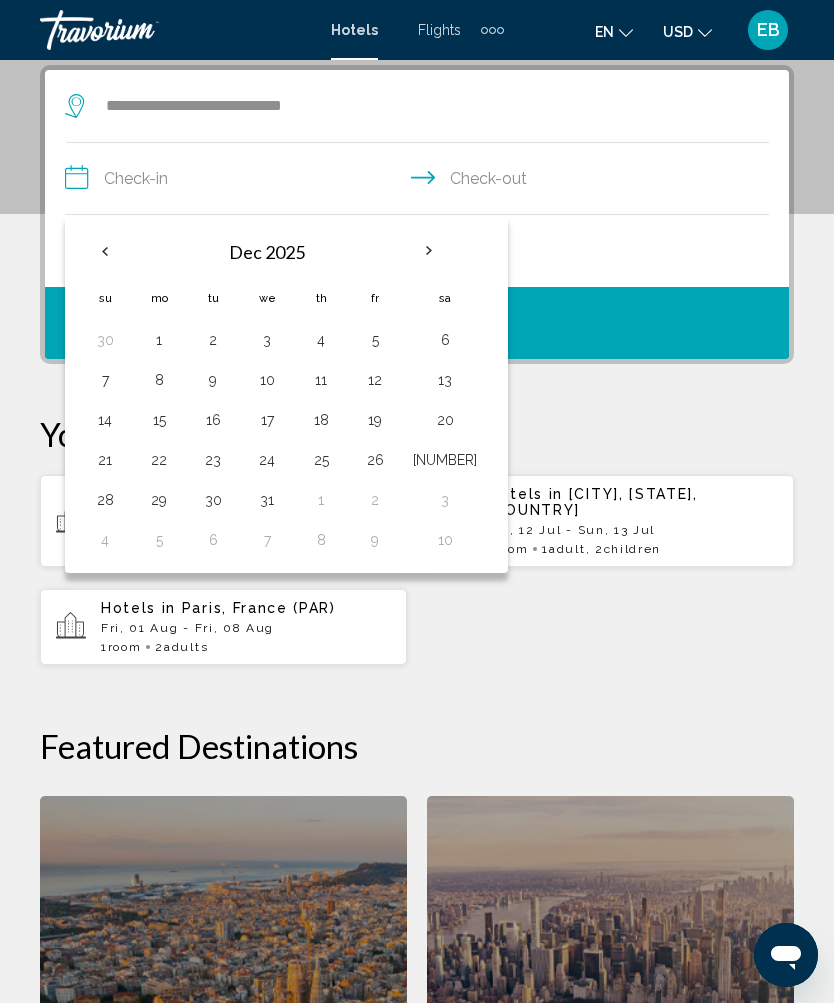 click at bounding box center [429, 251] 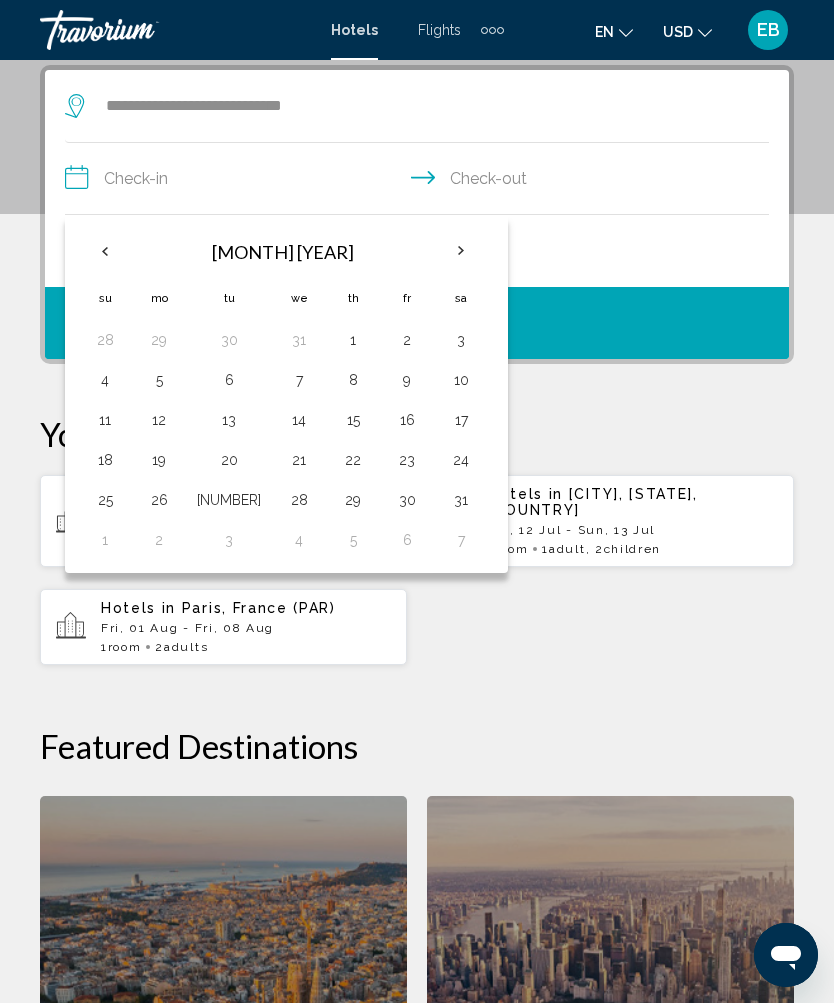 click at bounding box center [461, 251] 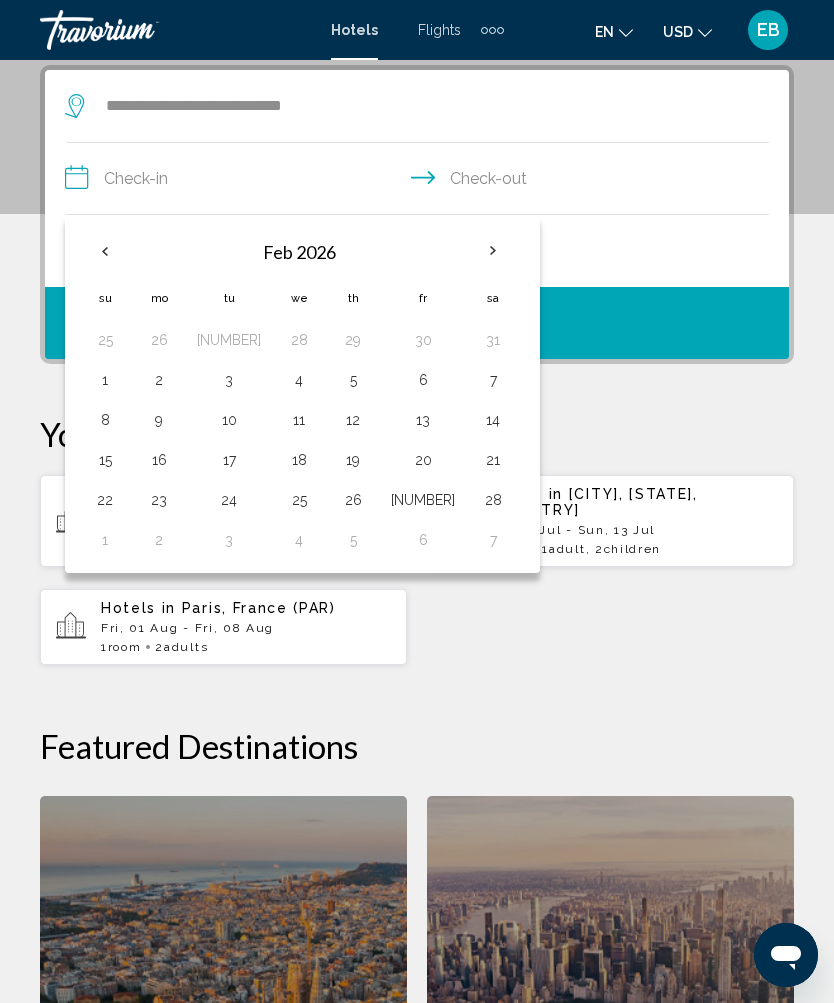 click at bounding box center [493, 251] 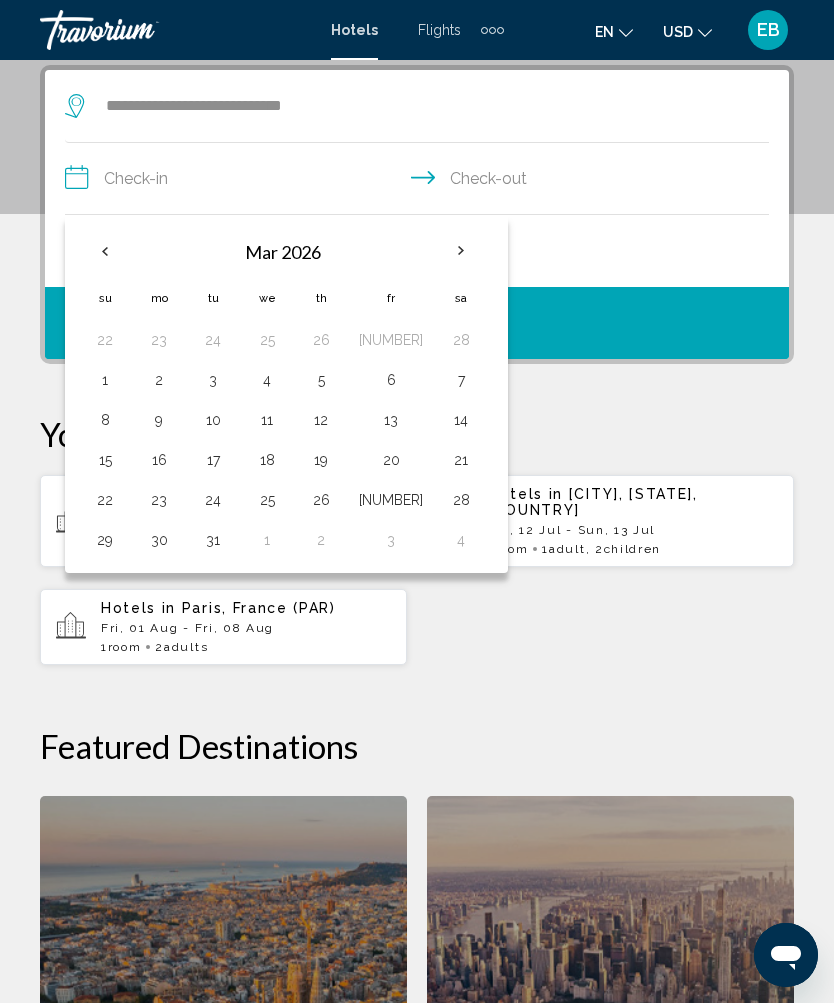 click at bounding box center [461, 251] 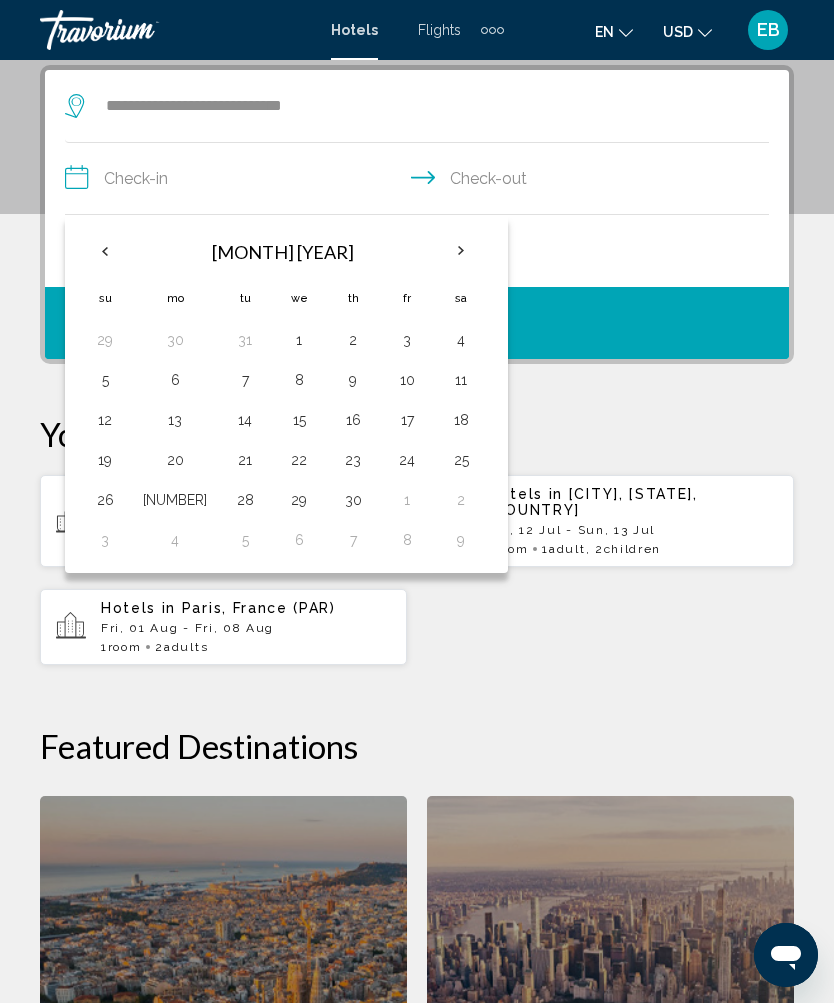 click at bounding box center [461, 251] 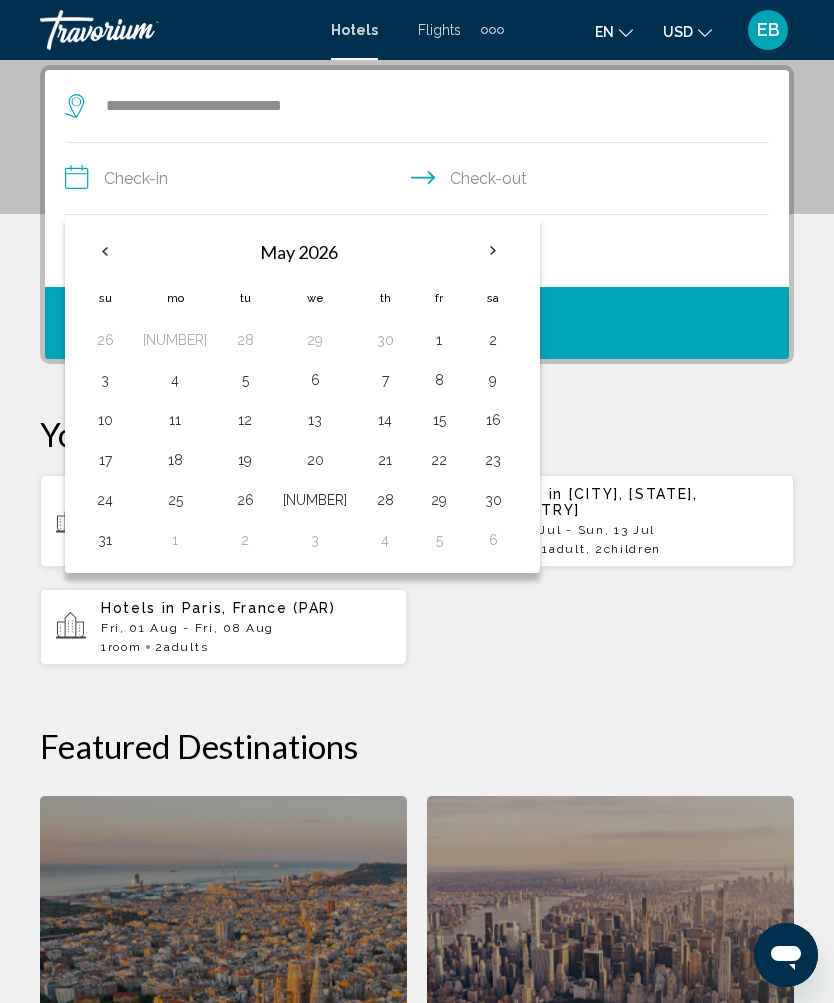 click on "30" at bounding box center [493, 500] 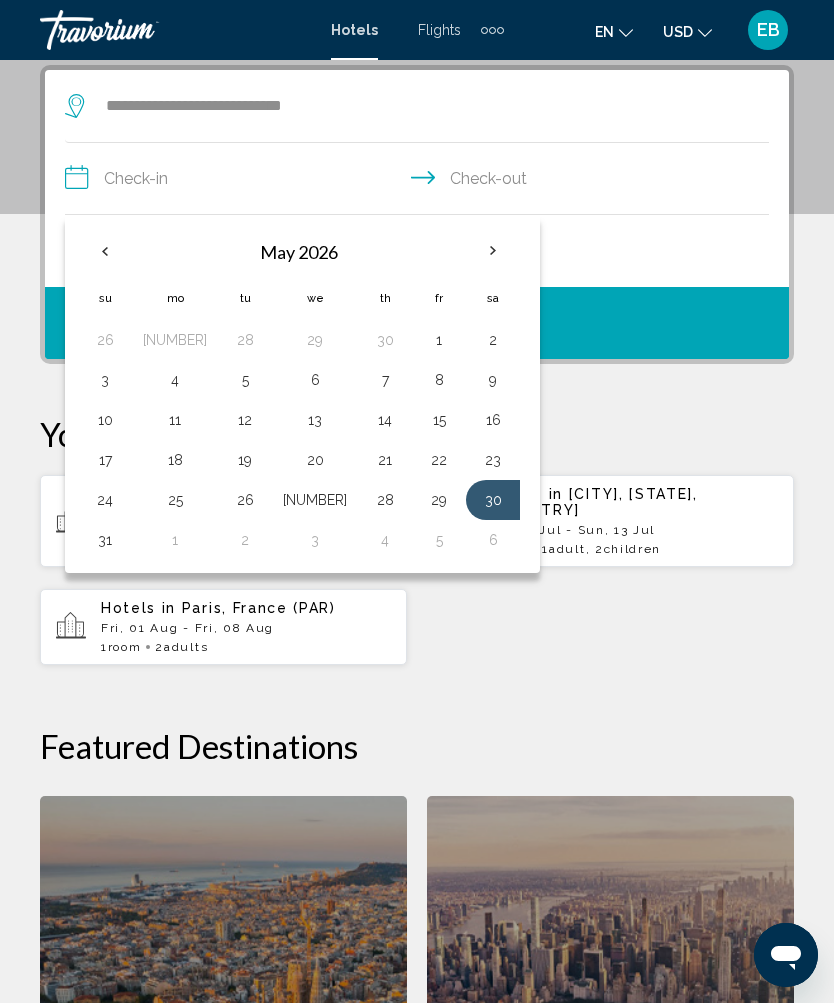 click on "2" at bounding box center (245, 540) 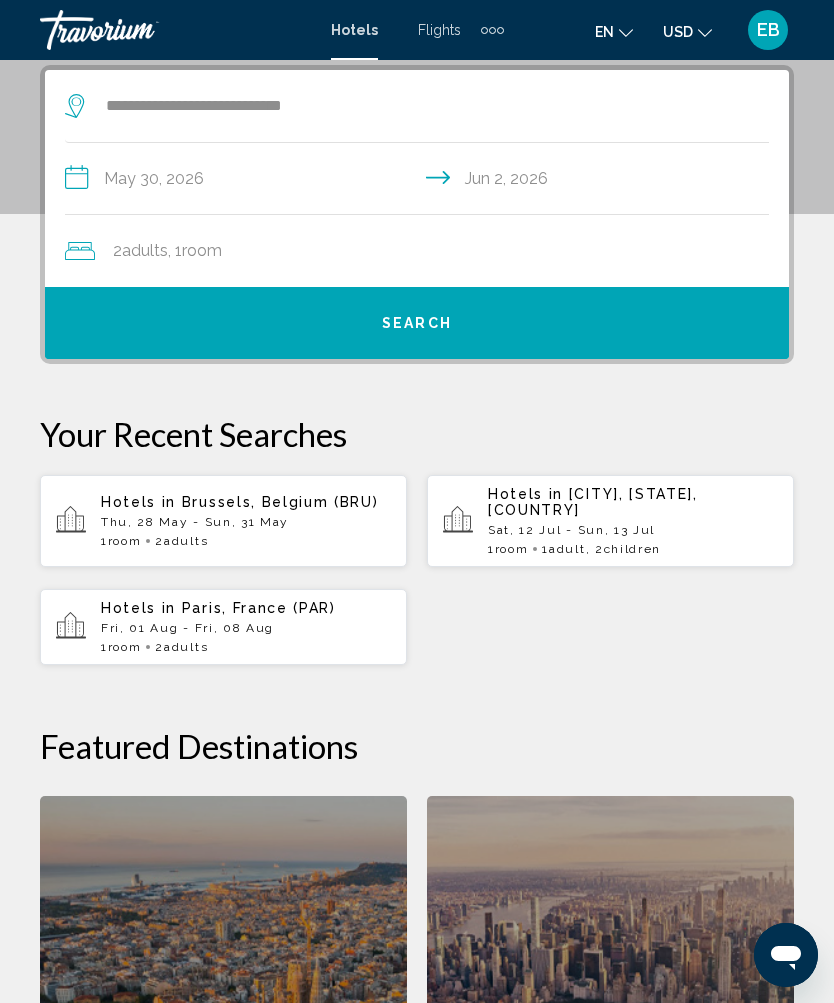 click on "2  Adult Adults , 1  Room rooms" at bounding box center (427, 251) 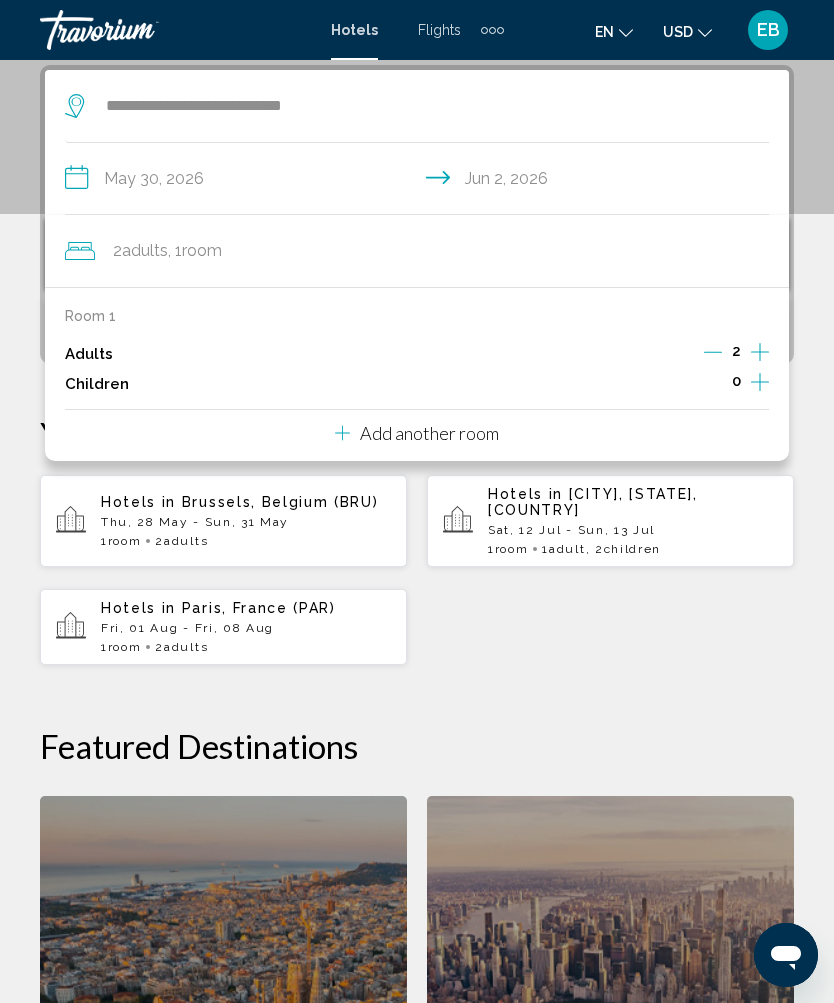 click at bounding box center (760, 352) 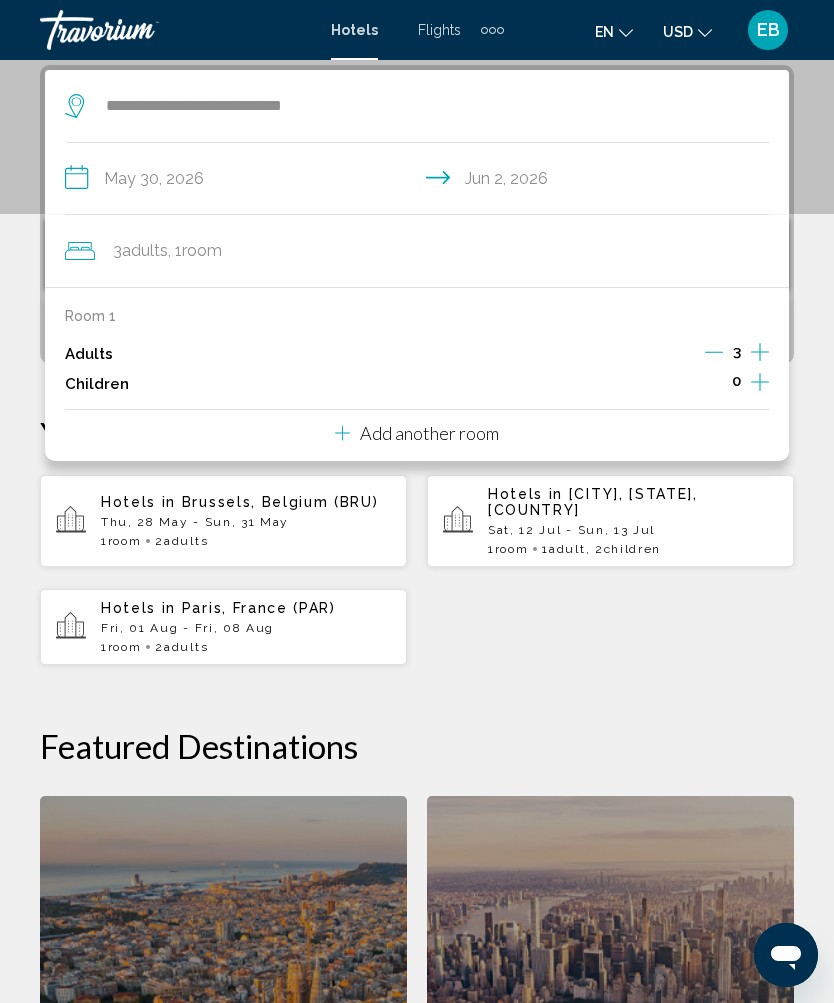 click on "**********" at bounding box center (421, 181) 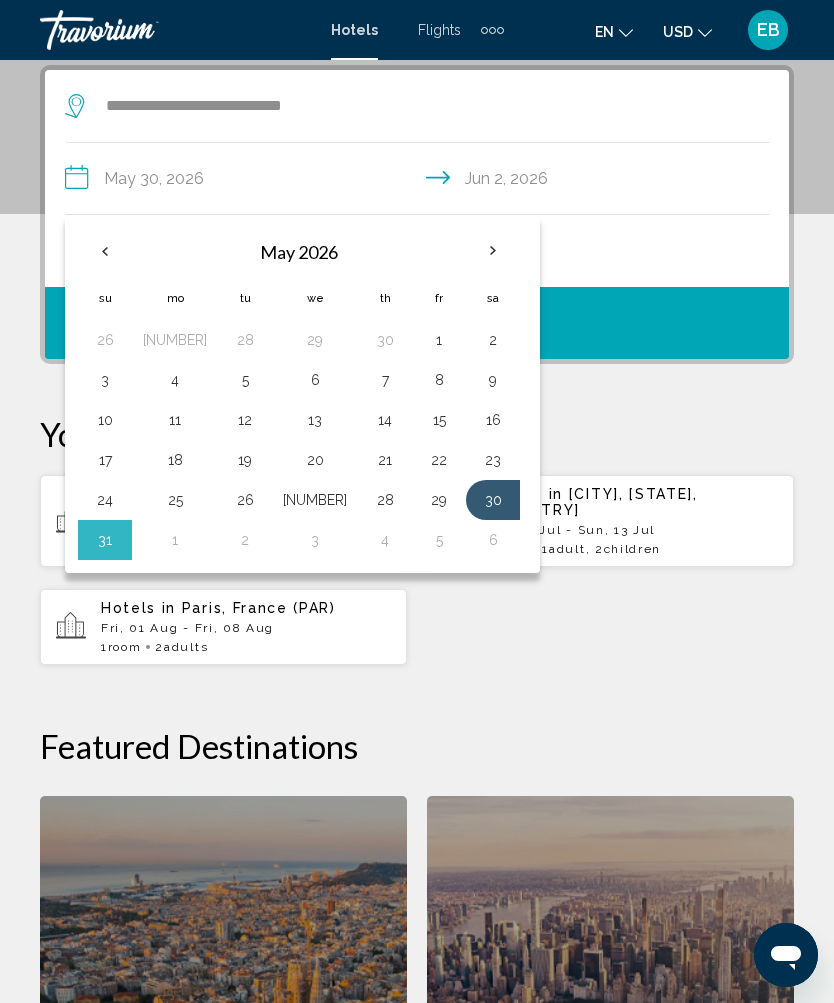 click on "**********" at bounding box center (417, 682) 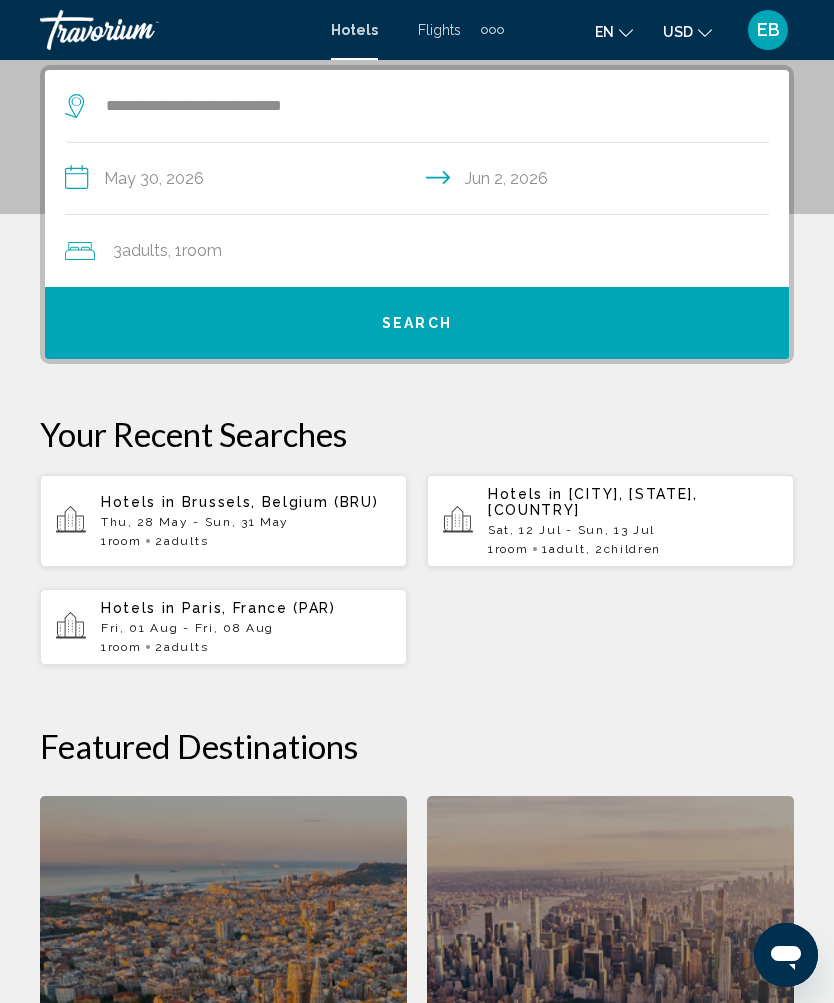 click on "Search" at bounding box center (417, 323) 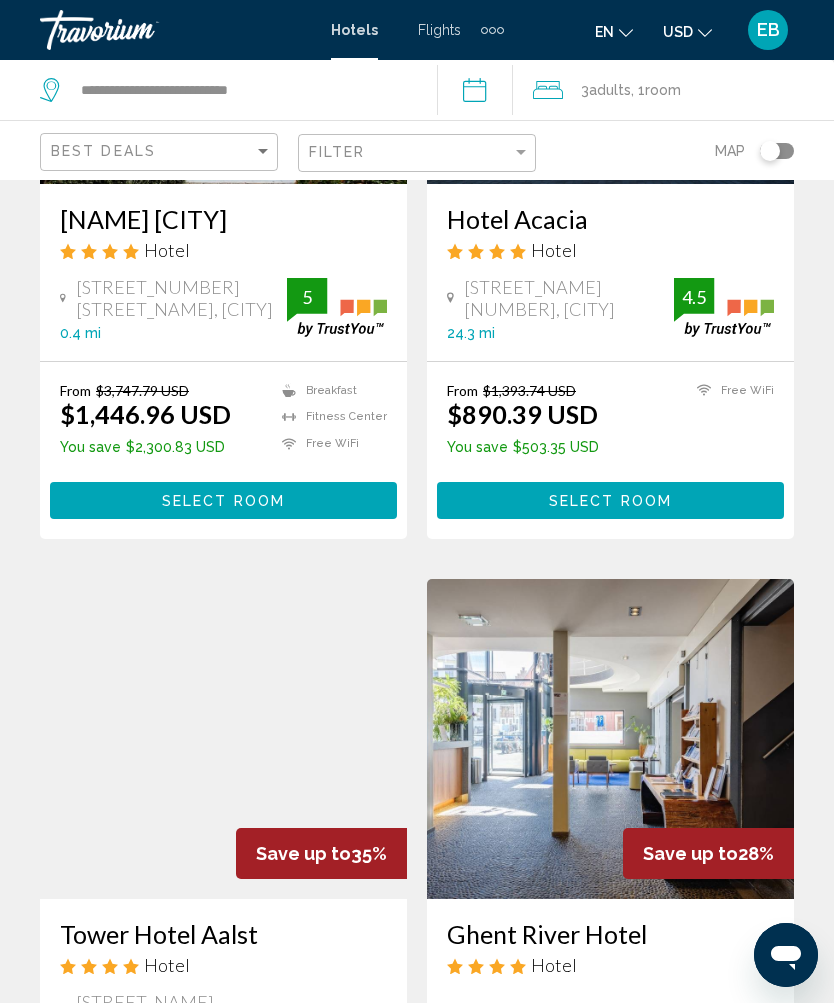 scroll, scrollTop: 0, scrollLeft: 0, axis: both 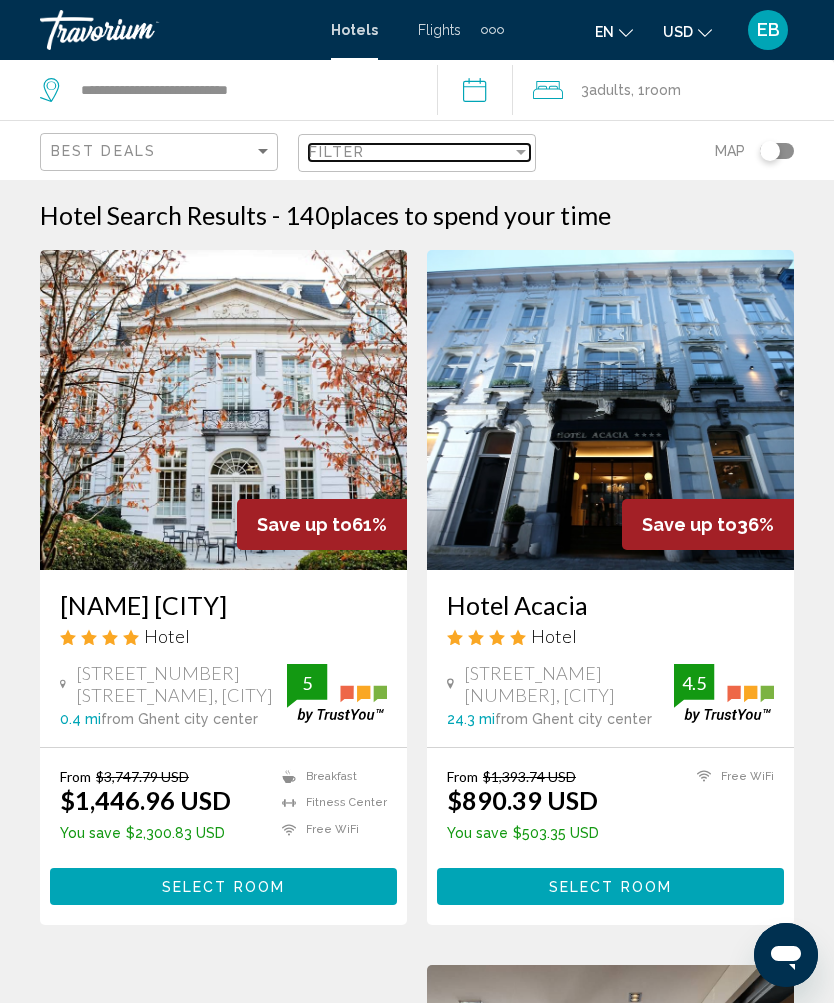 click at bounding box center (521, 152) 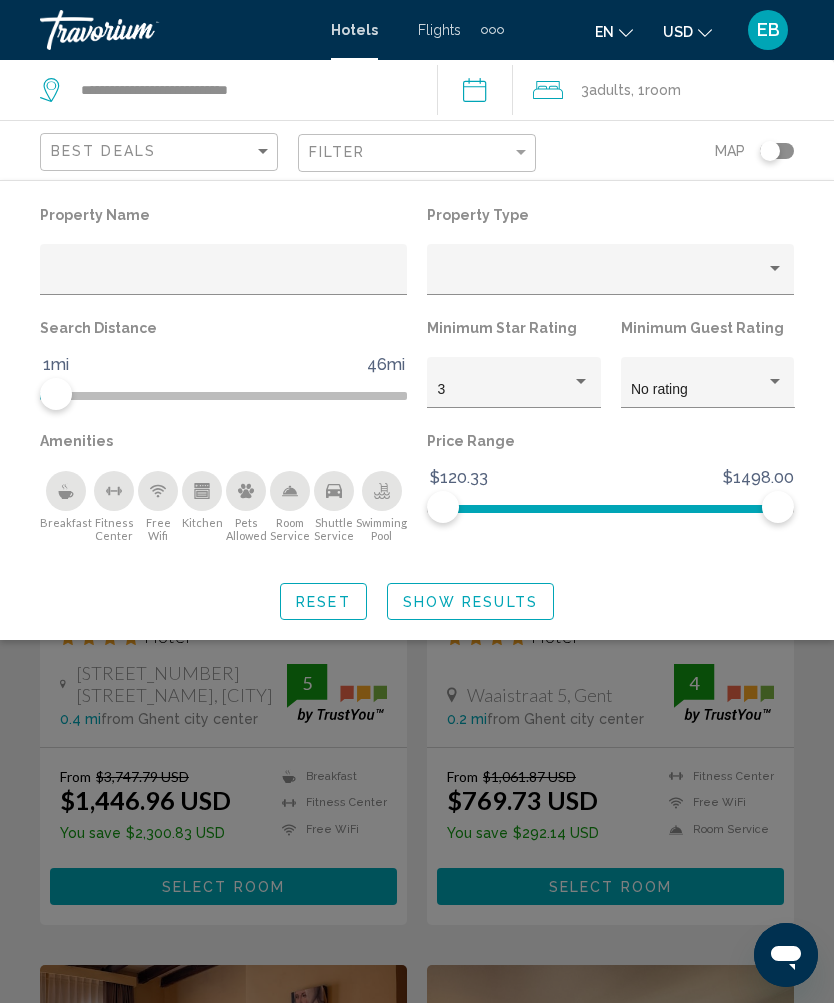 click at bounding box center [581, 382] 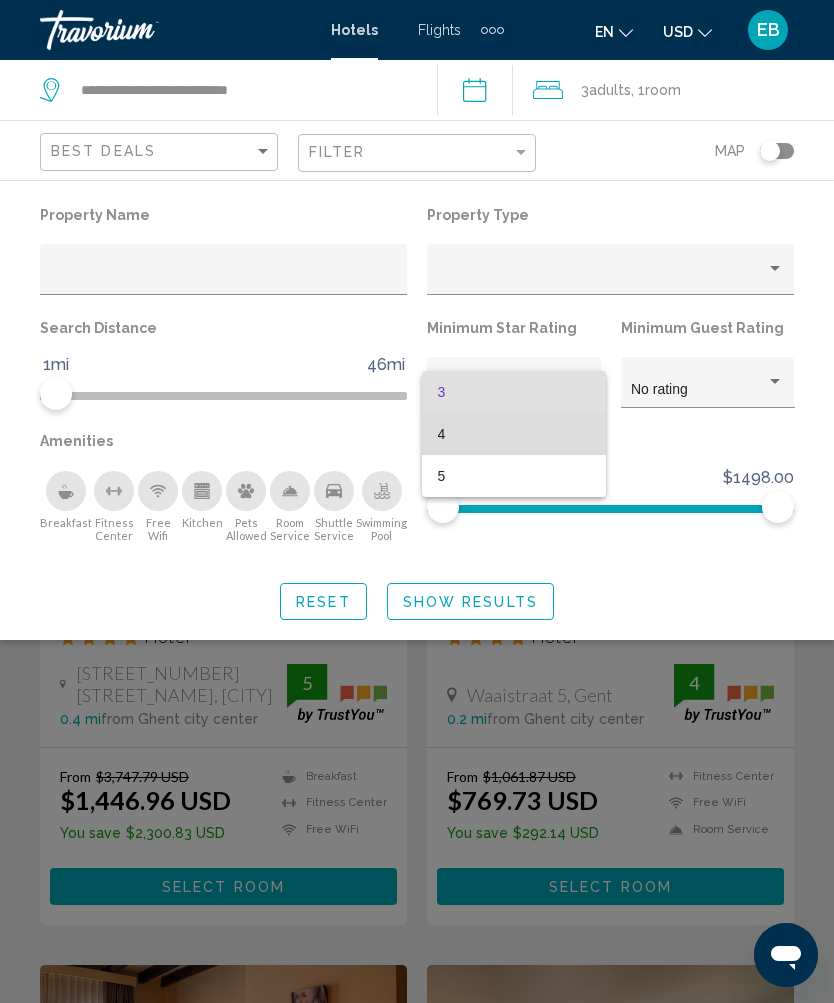 click on "4" at bounding box center (514, 434) 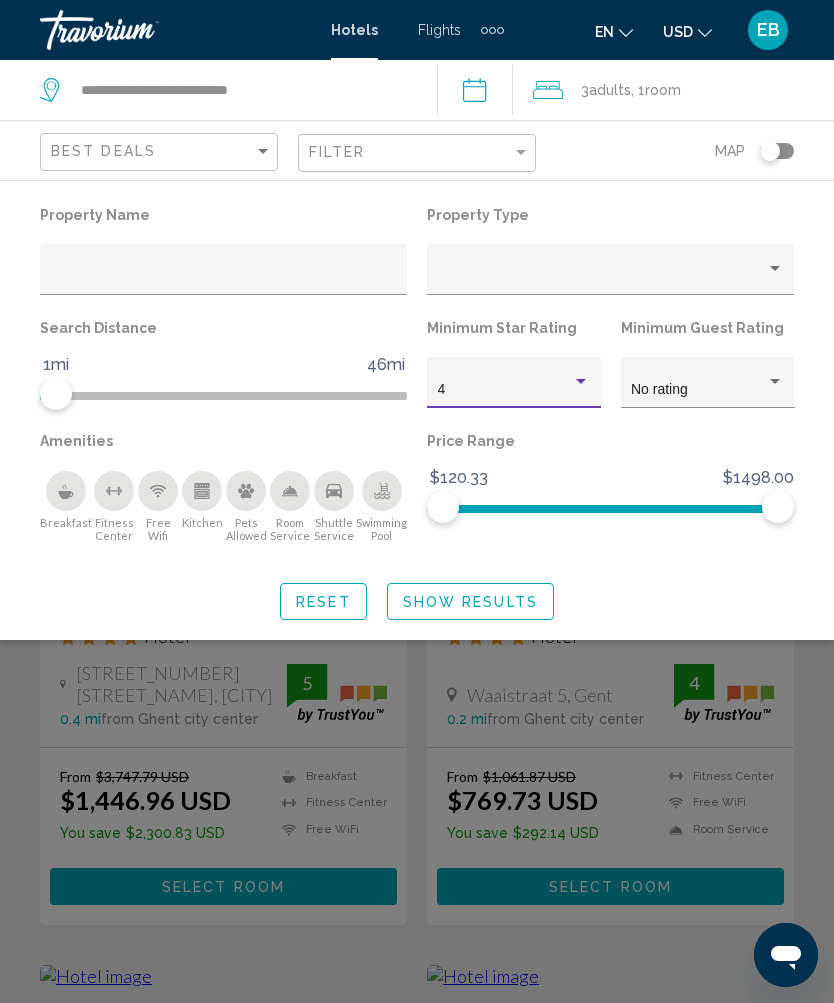click at bounding box center [775, 382] 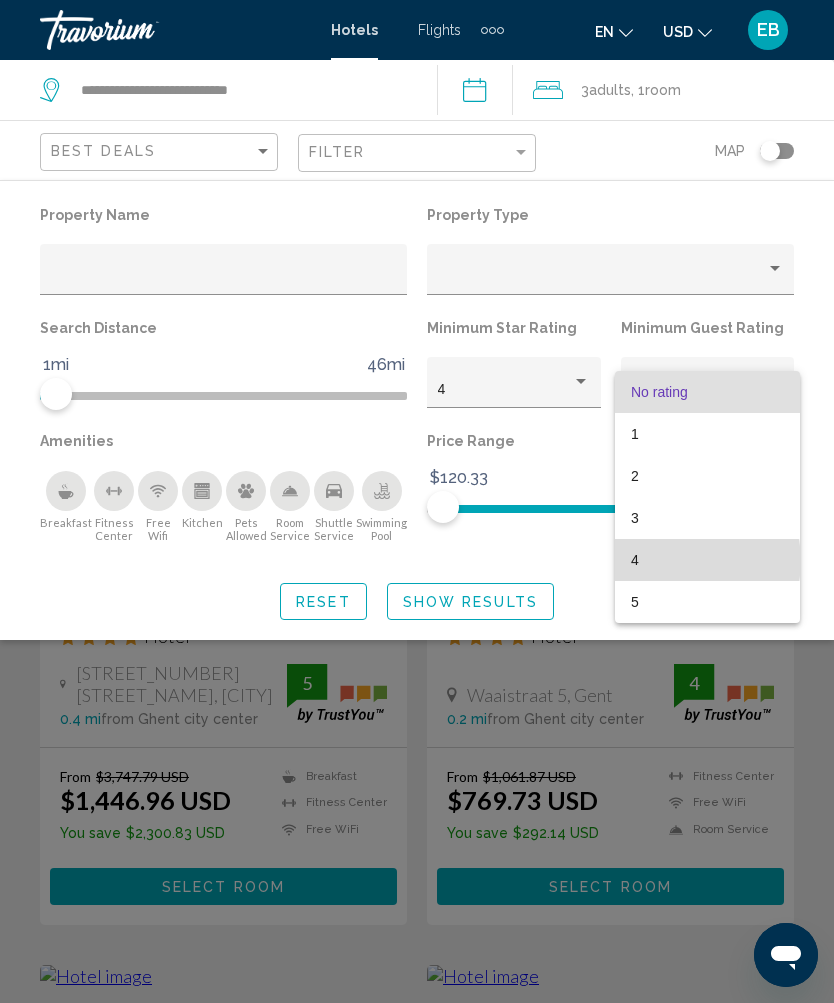 click on "4" at bounding box center (707, 560) 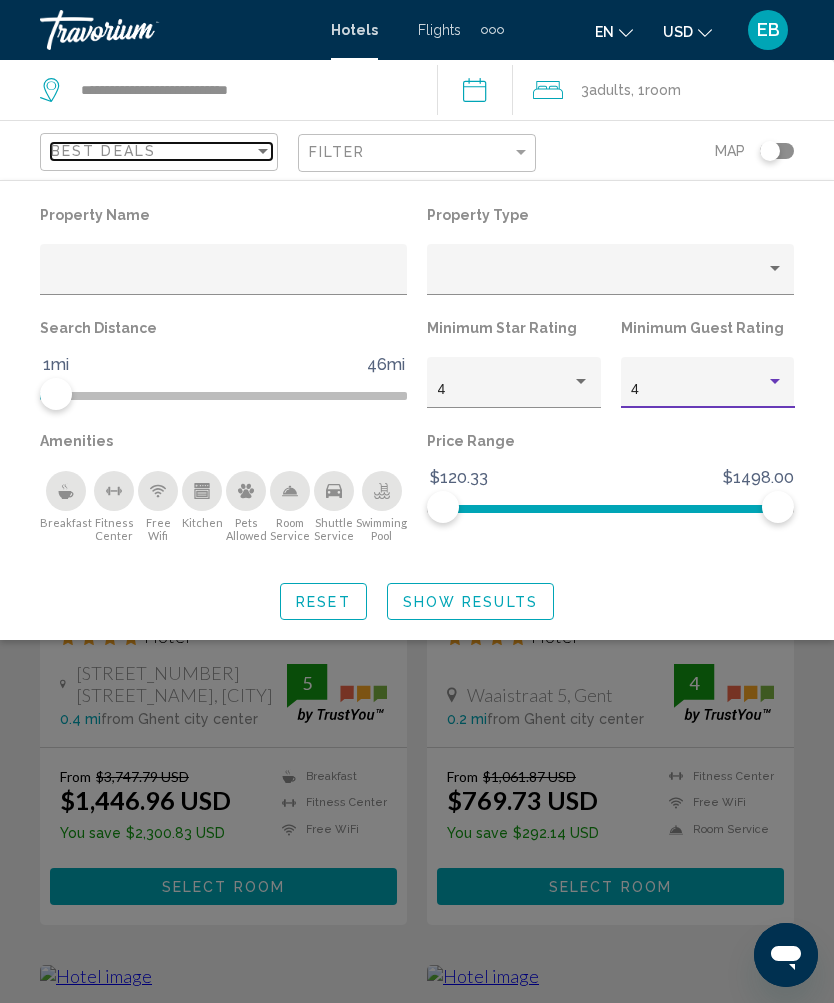 click on "Best Deals" at bounding box center (152, 151) 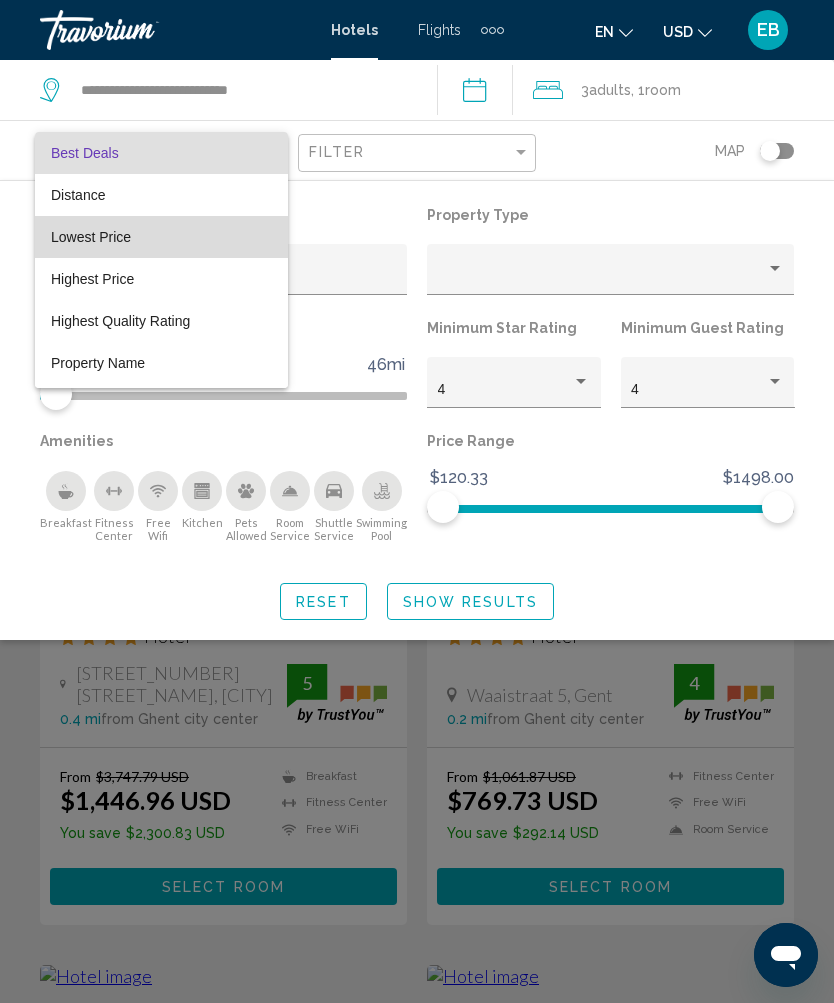 click on "Lowest Price" at bounding box center [161, 237] 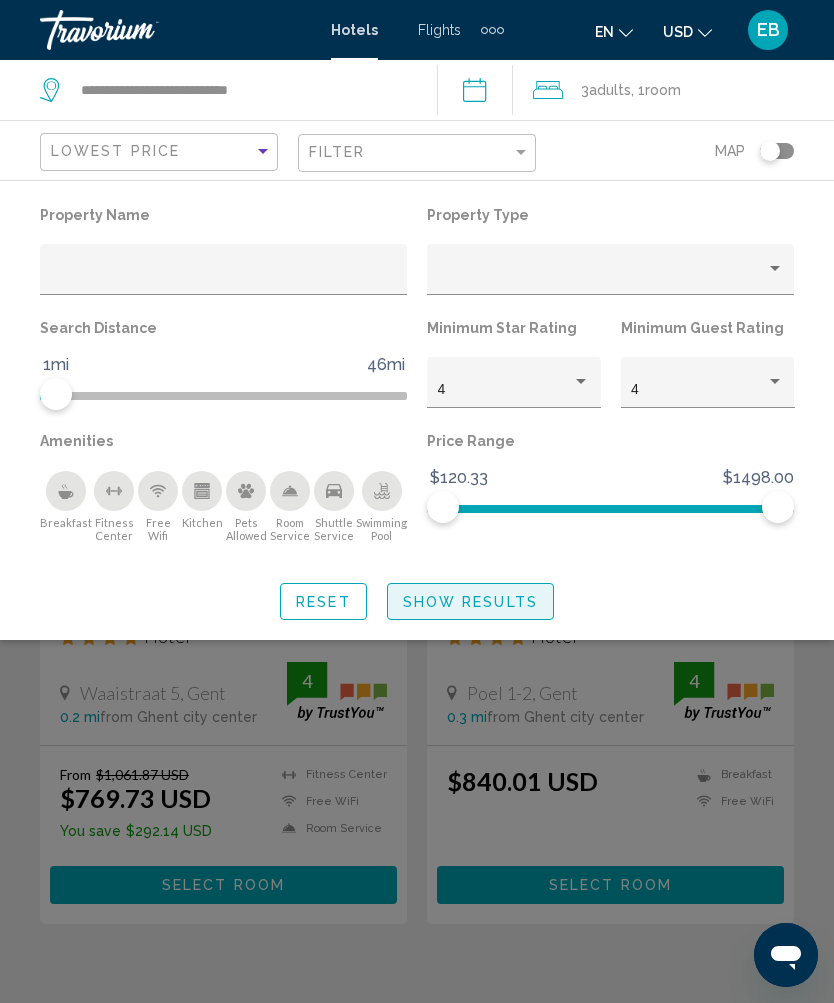 click on "Show Results" at bounding box center (470, 602) 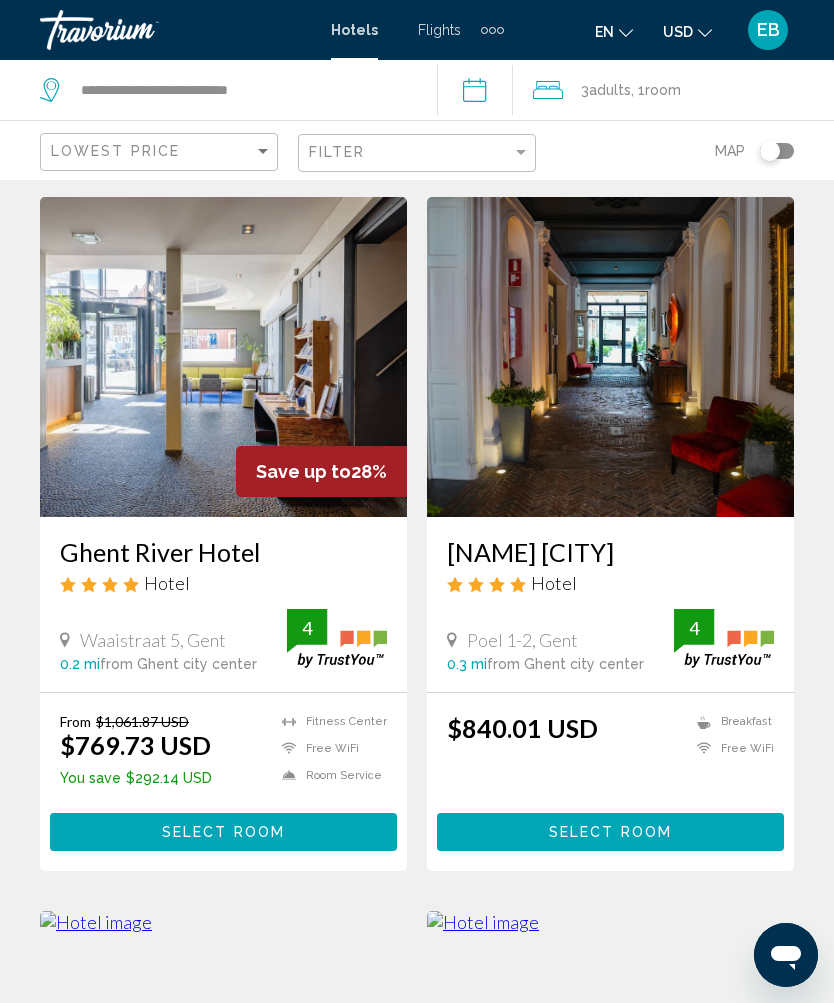 scroll, scrollTop: 0, scrollLeft: 0, axis: both 